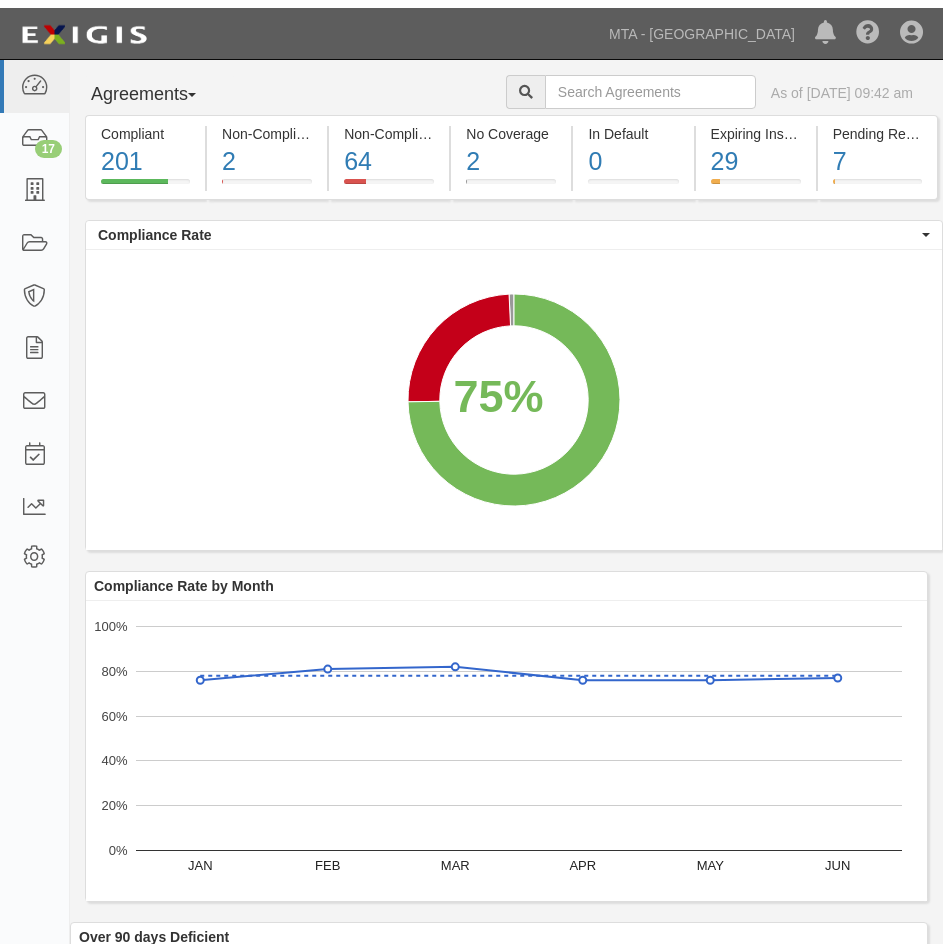 scroll, scrollTop: 0, scrollLeft: 0, axis: both 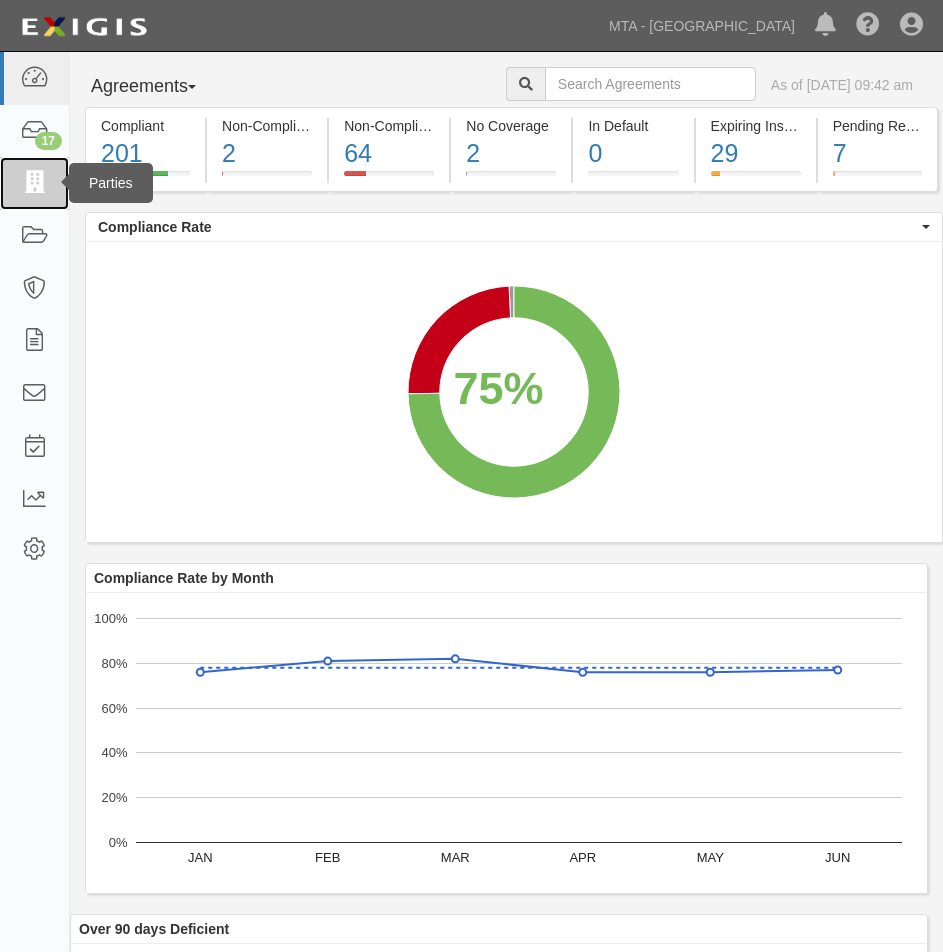 click at bounding box center (34, 183) 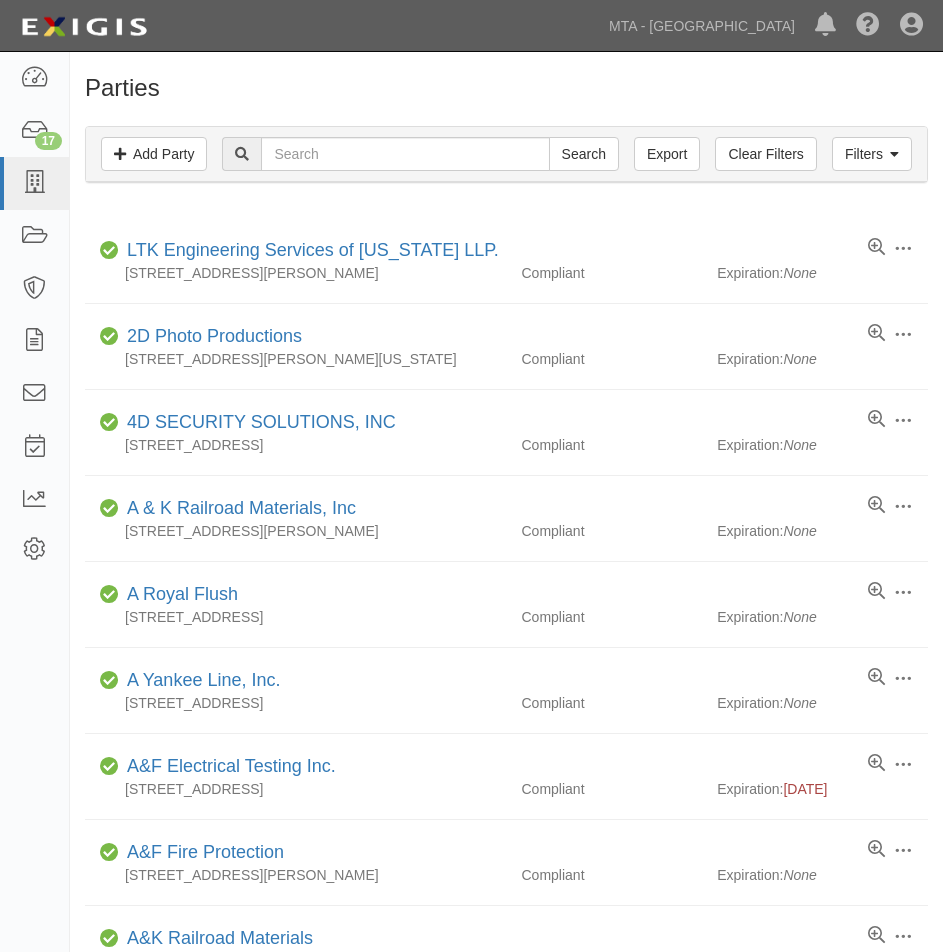 scroll, scrollTop: 0, scrollLeft: 0, axis: both 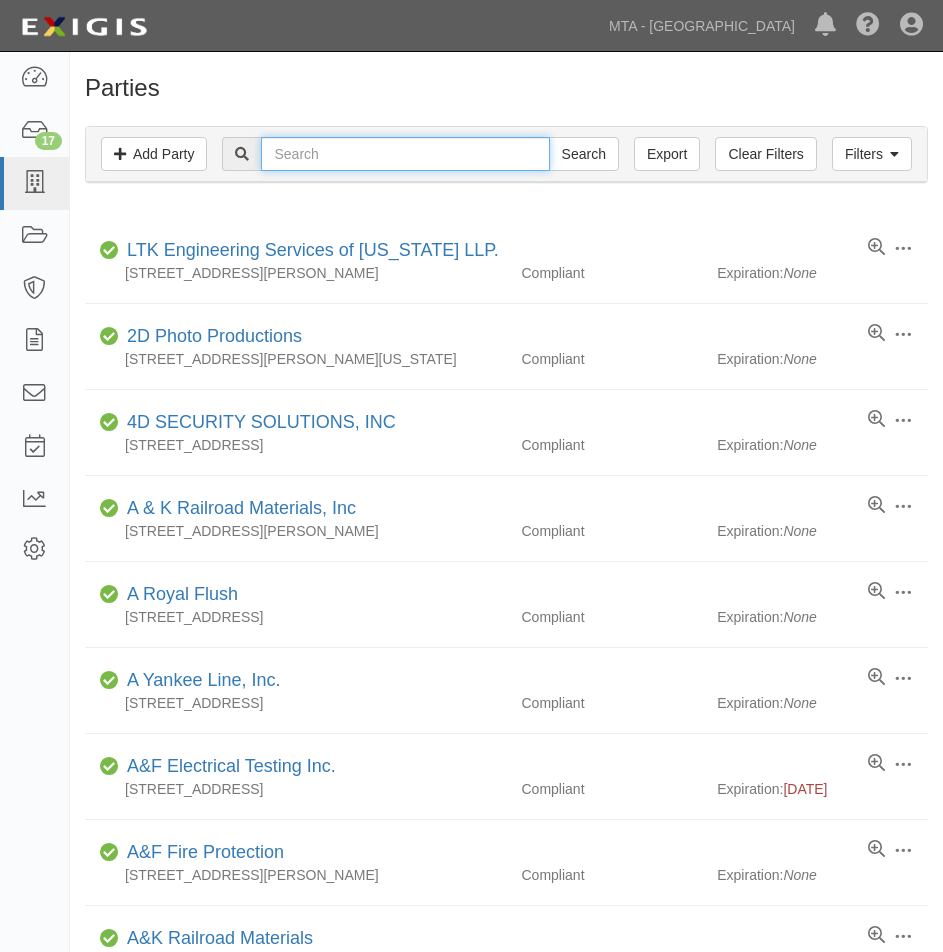 click at bounding box center (405, 154) 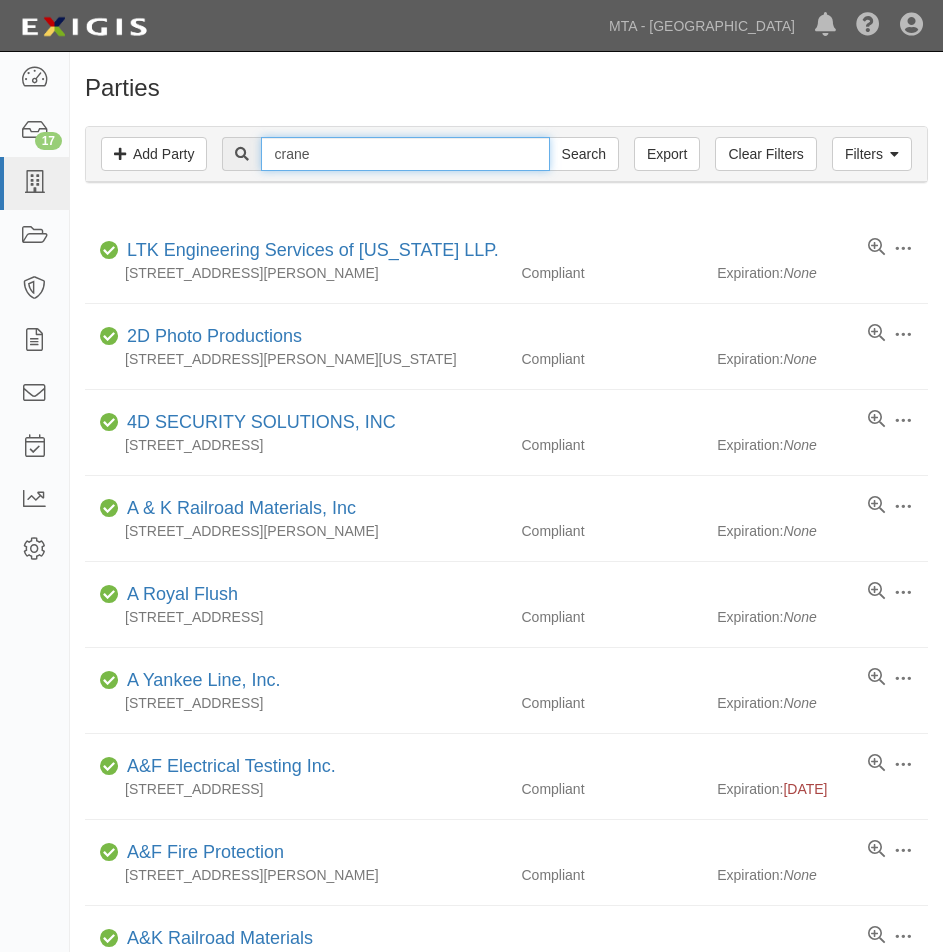 type on "crane" 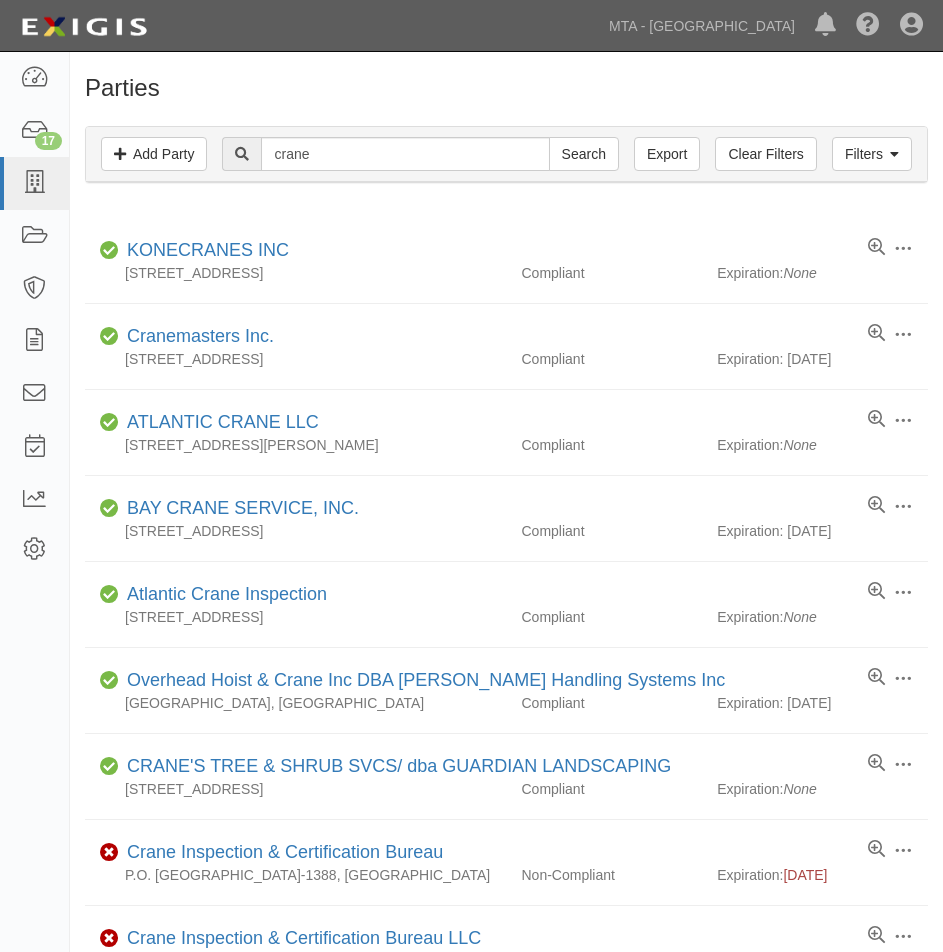 scroll, scrollTop: 0, scrollLeft: 0, axis: both 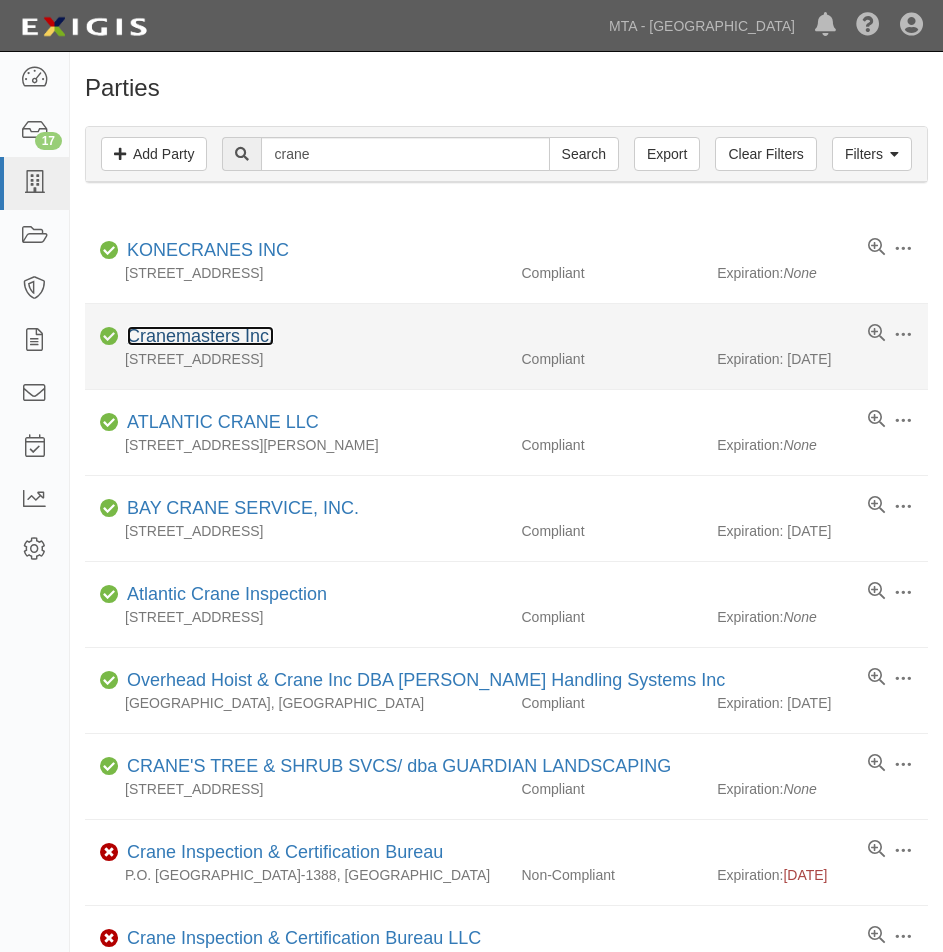 click on "Cranemasters Inc." at bounding box center [200, 336] 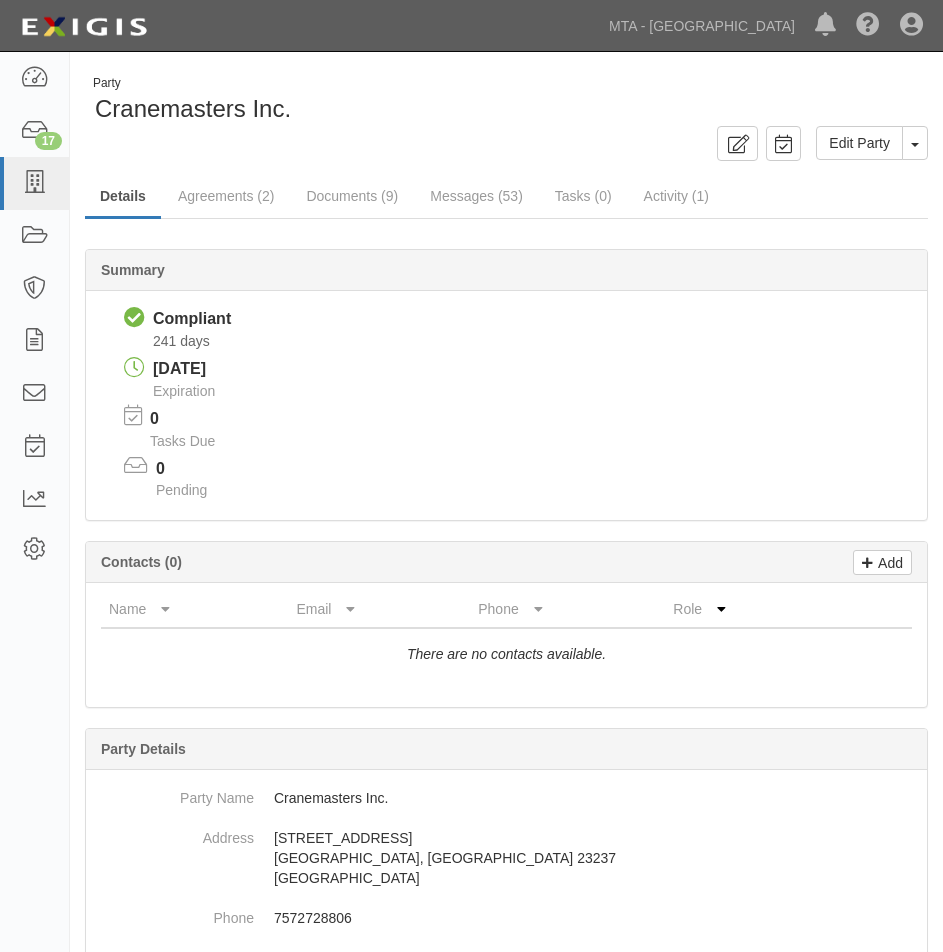 scroll, scrollTop: 0, scrollLeft: 0, axis: both 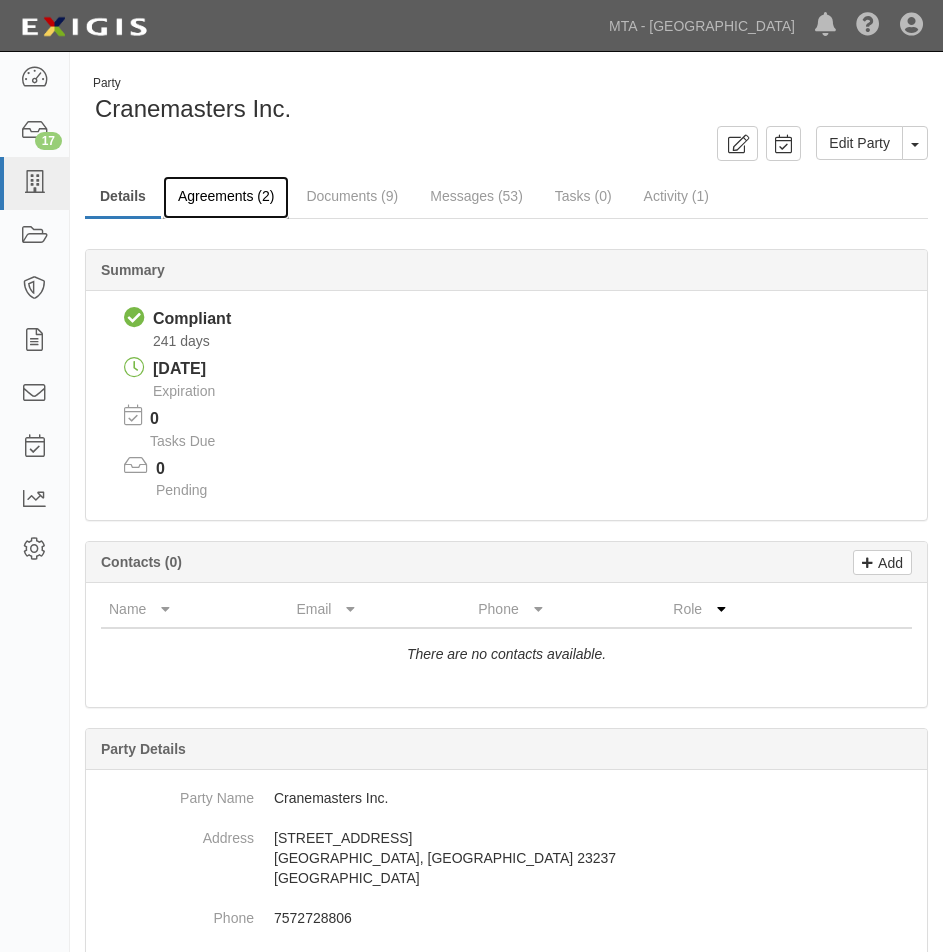 click on "Agreements (2)" at bounding box center [226, 197] 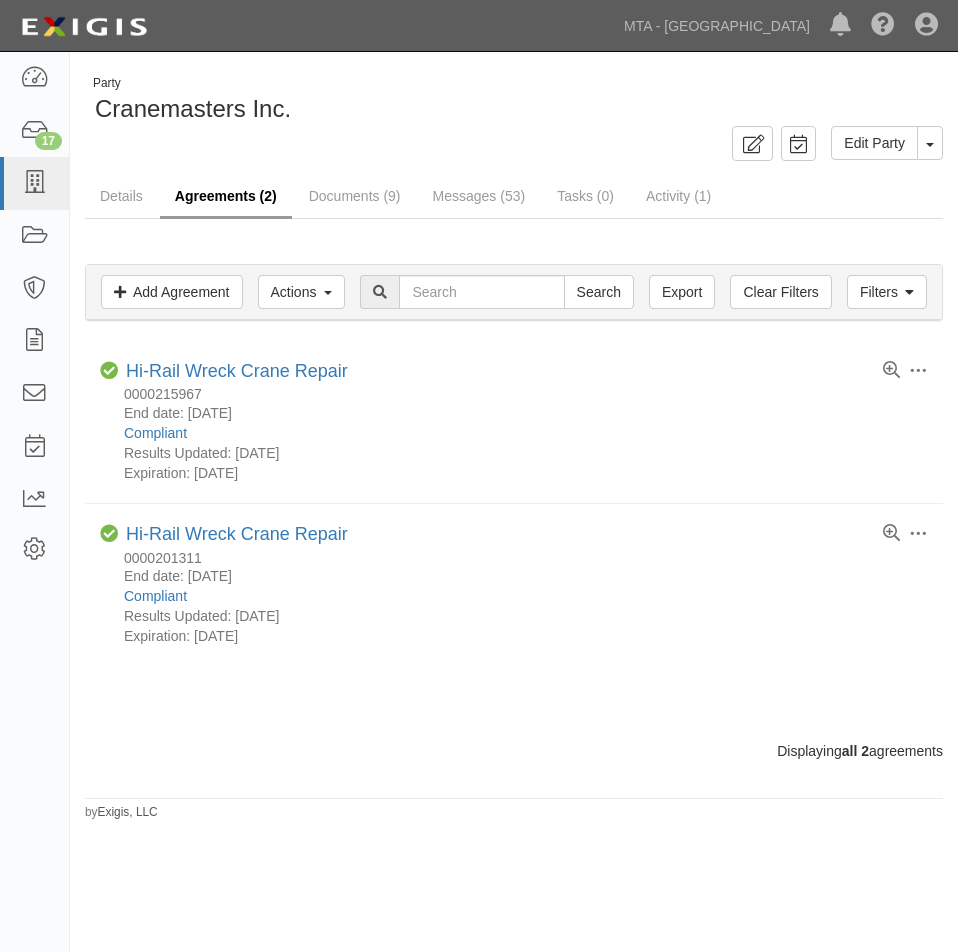 scroll, scrollTop: 0, scrollLeft: 0, axis: both 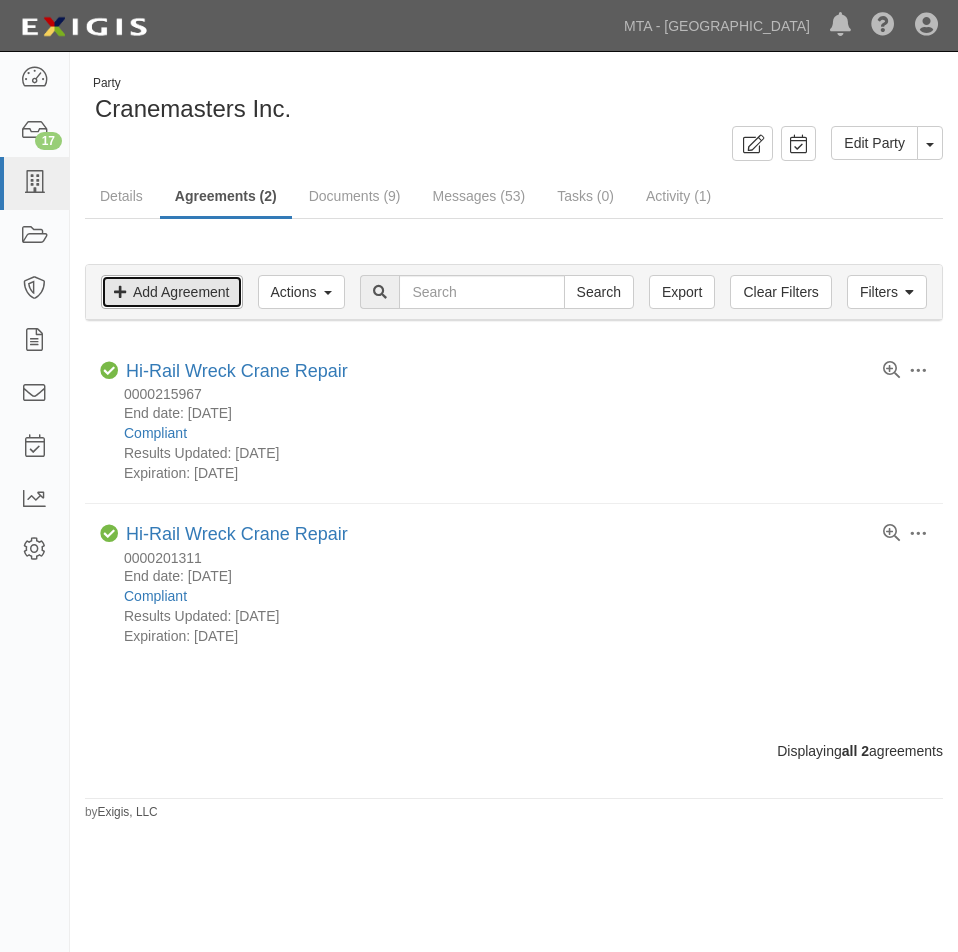click on "Add Agreement" at bounding box center (172, 292) 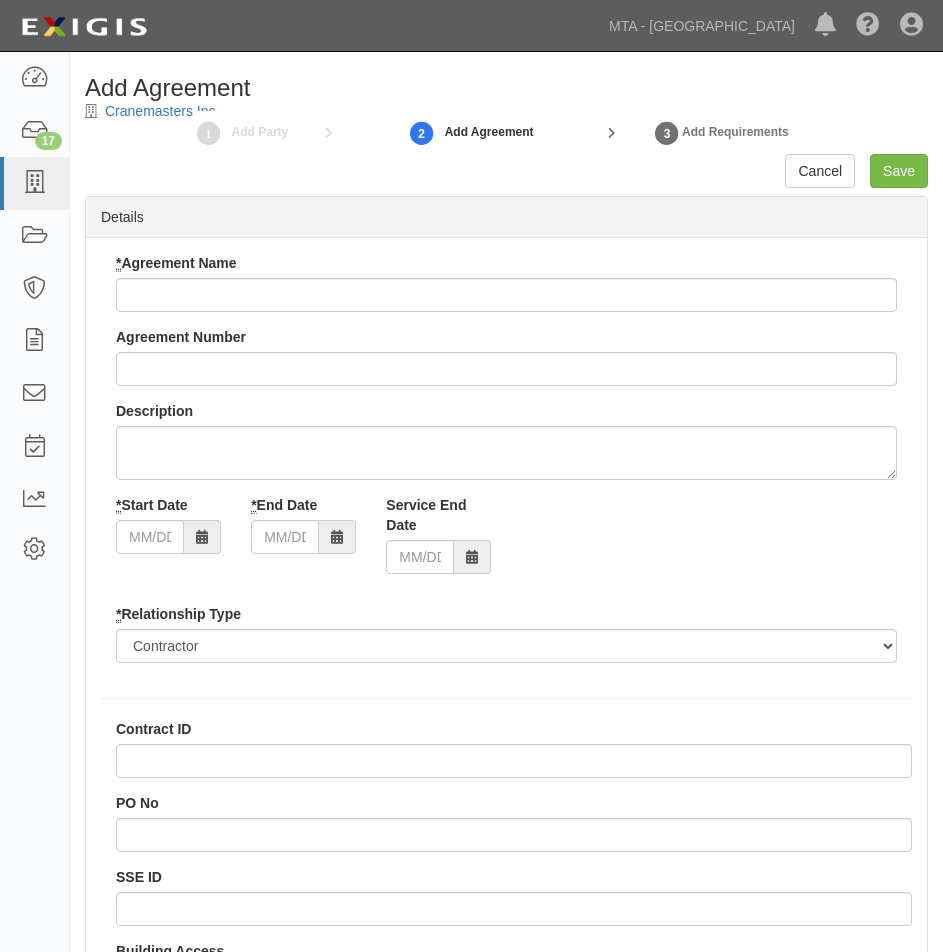 select 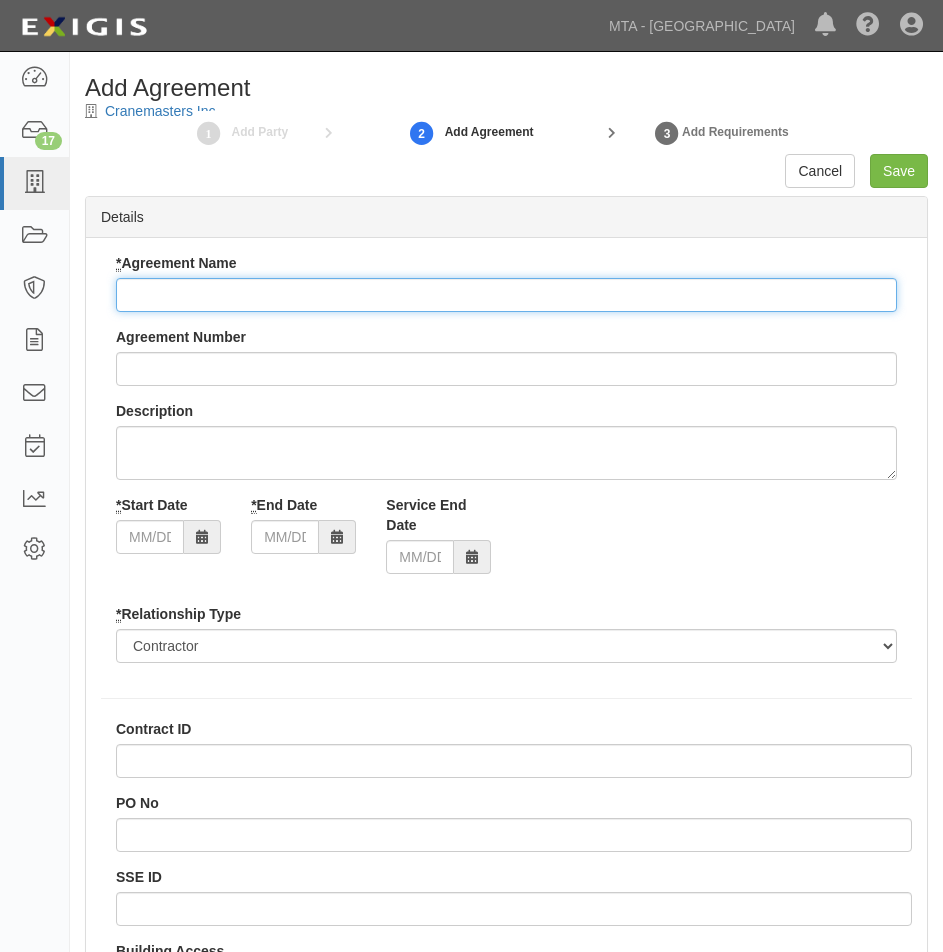 click on "*  Agreement Name" at bounding box center [506, 295] 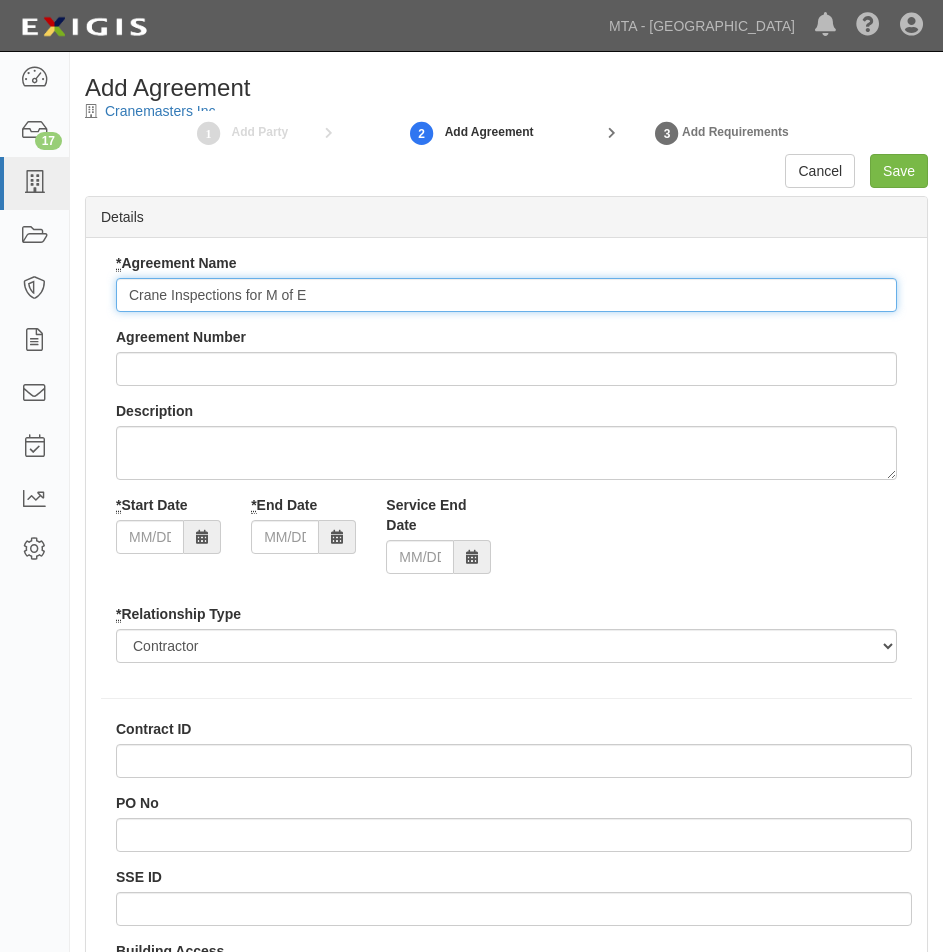 type on "Crane Inspections for M of E" 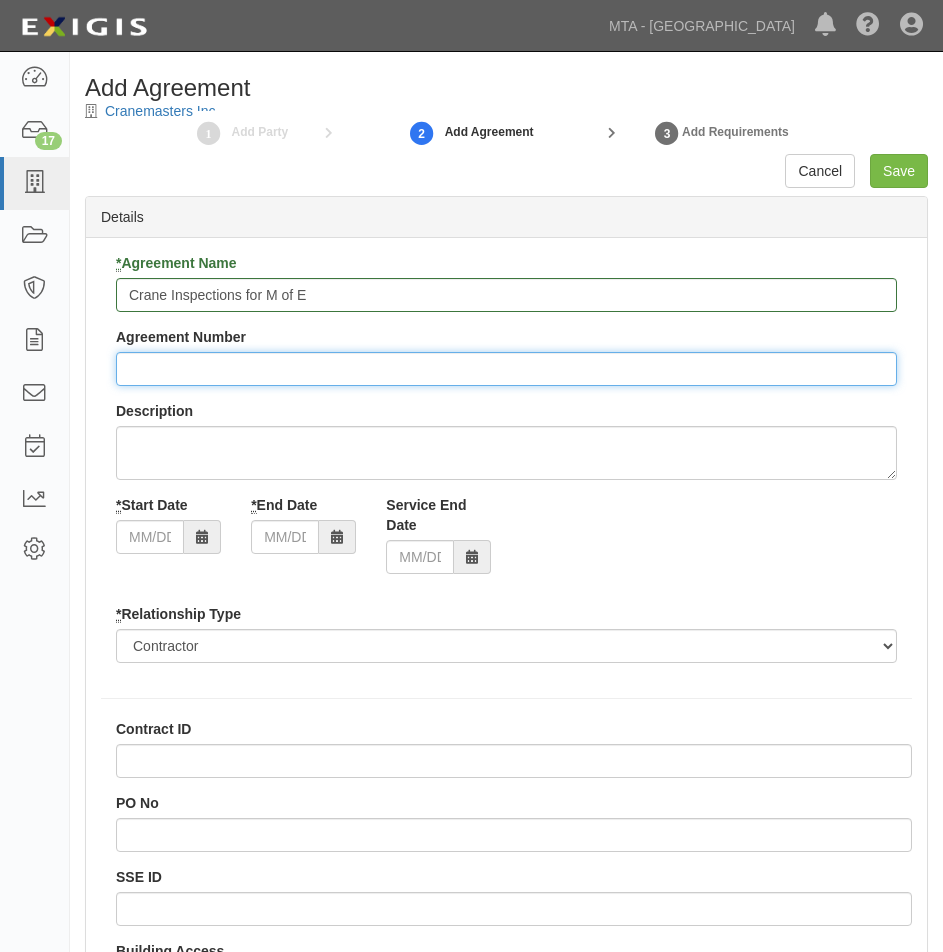click on "Agreement Number" at bounding box center [506, 369] 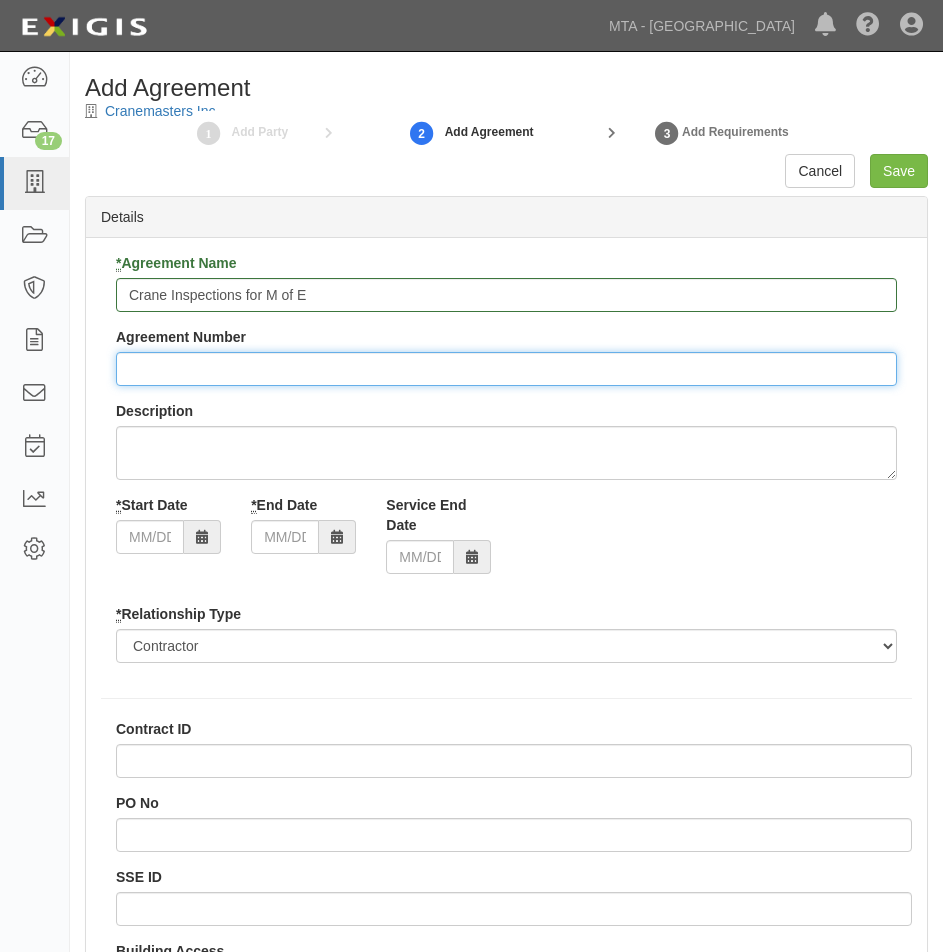 paste on "400021" 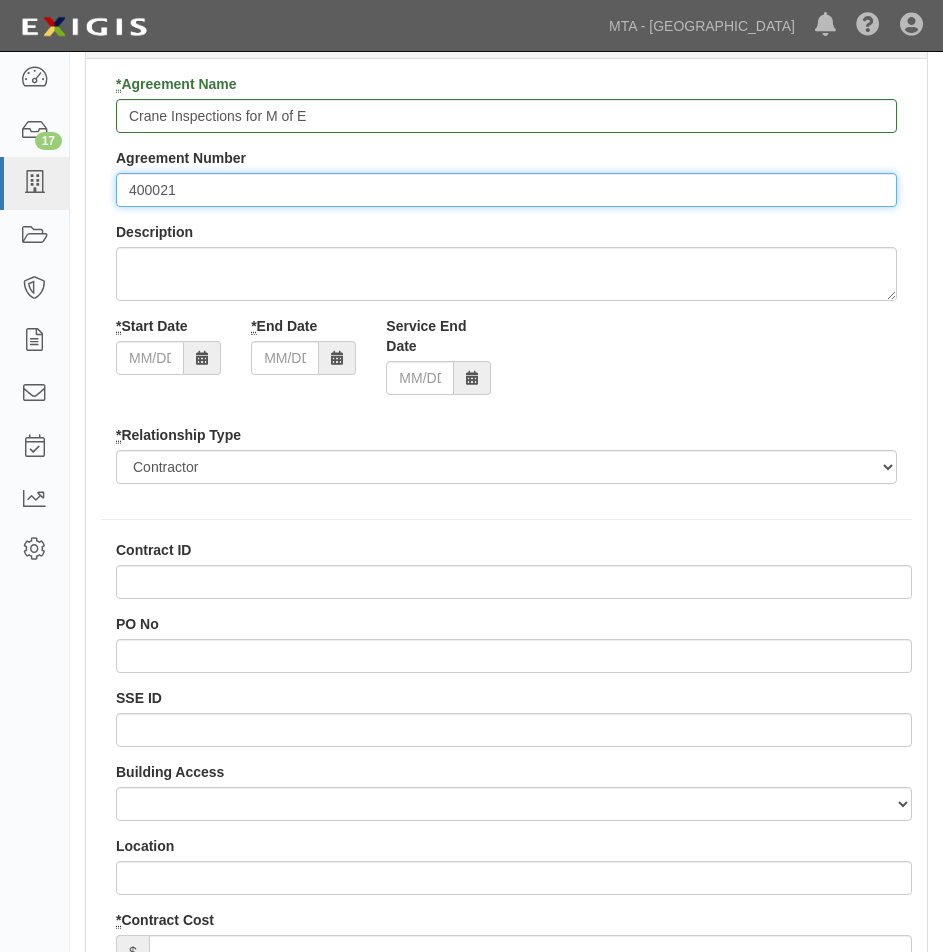 scroll, scrollTop: 200, scrollLeft: 0, axis: vertical 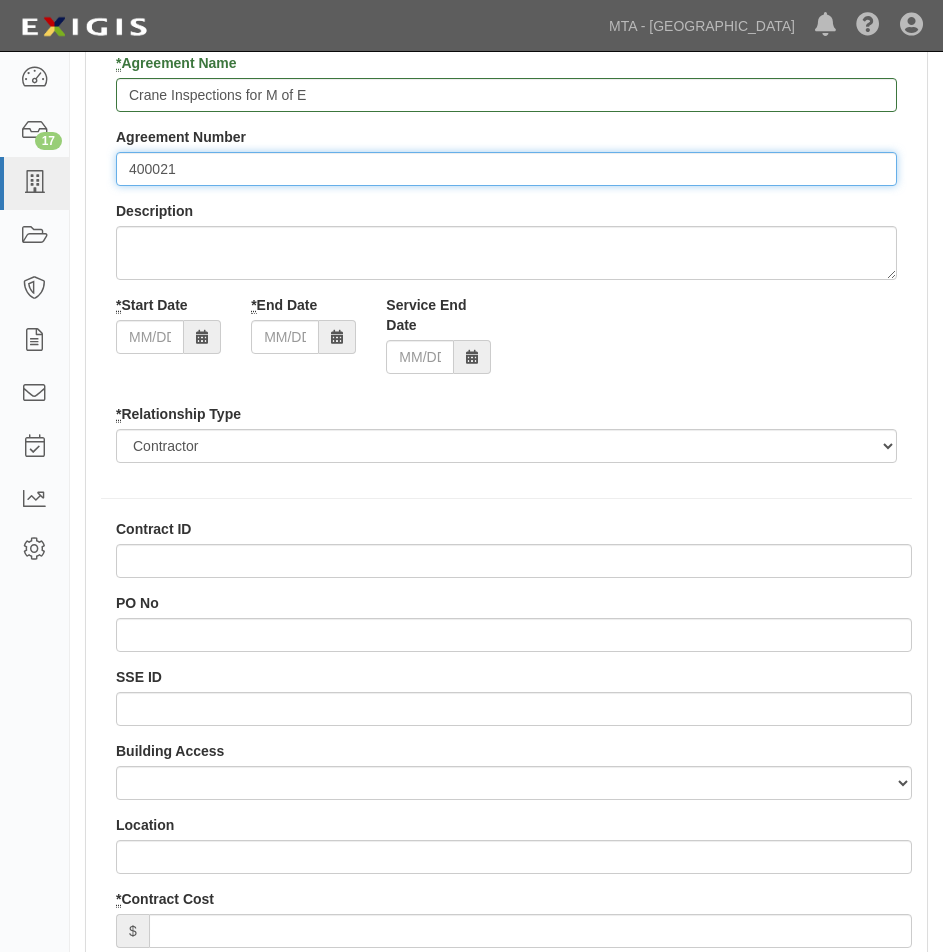 type on "400021" 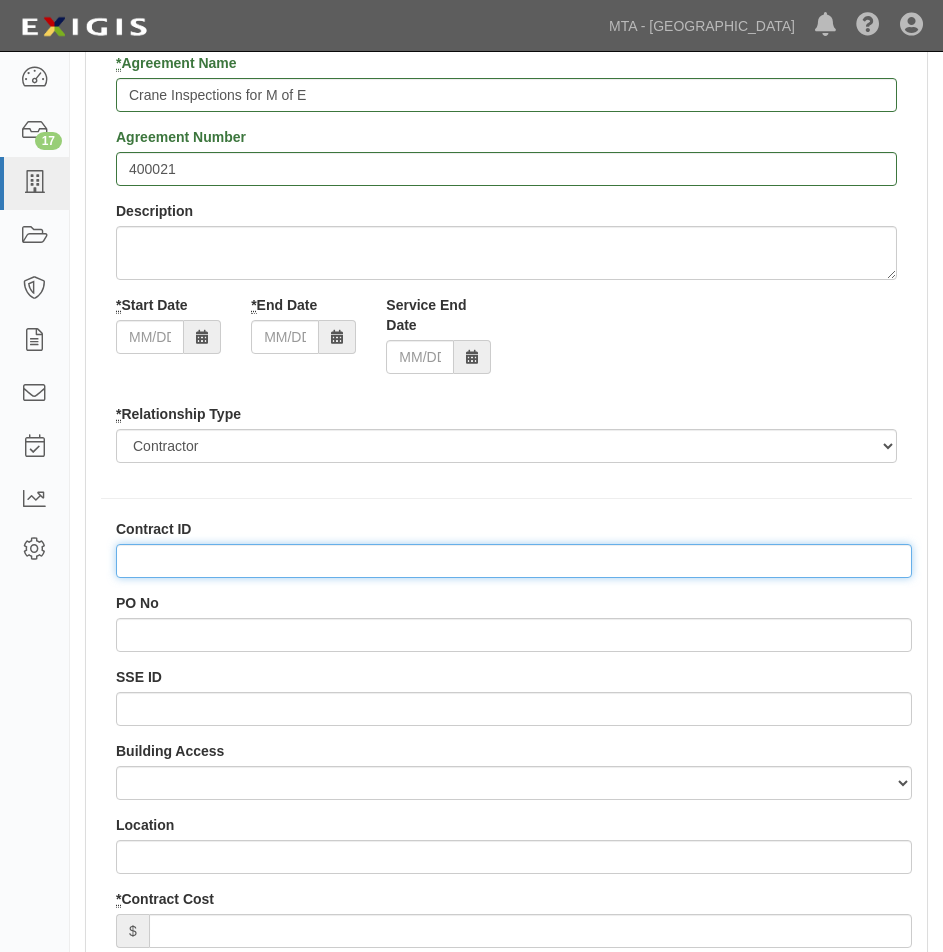 click on "Contract ID" at bounding box center [514, 561] 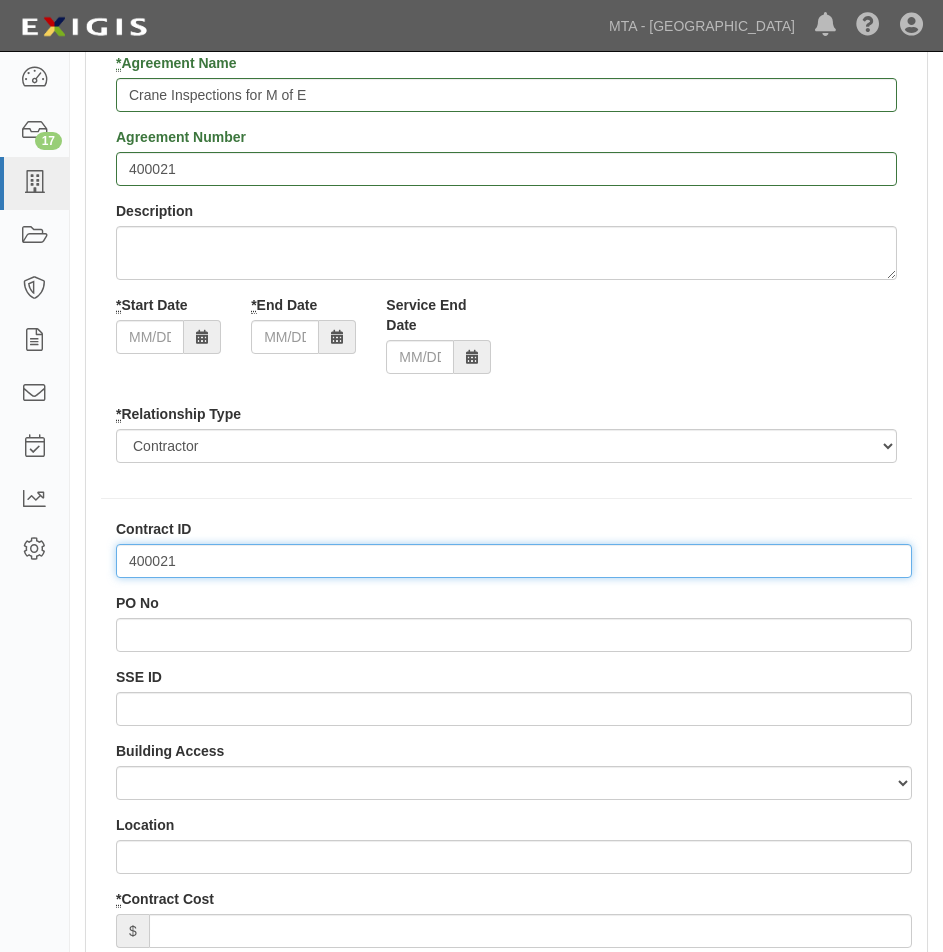 type on "400021" 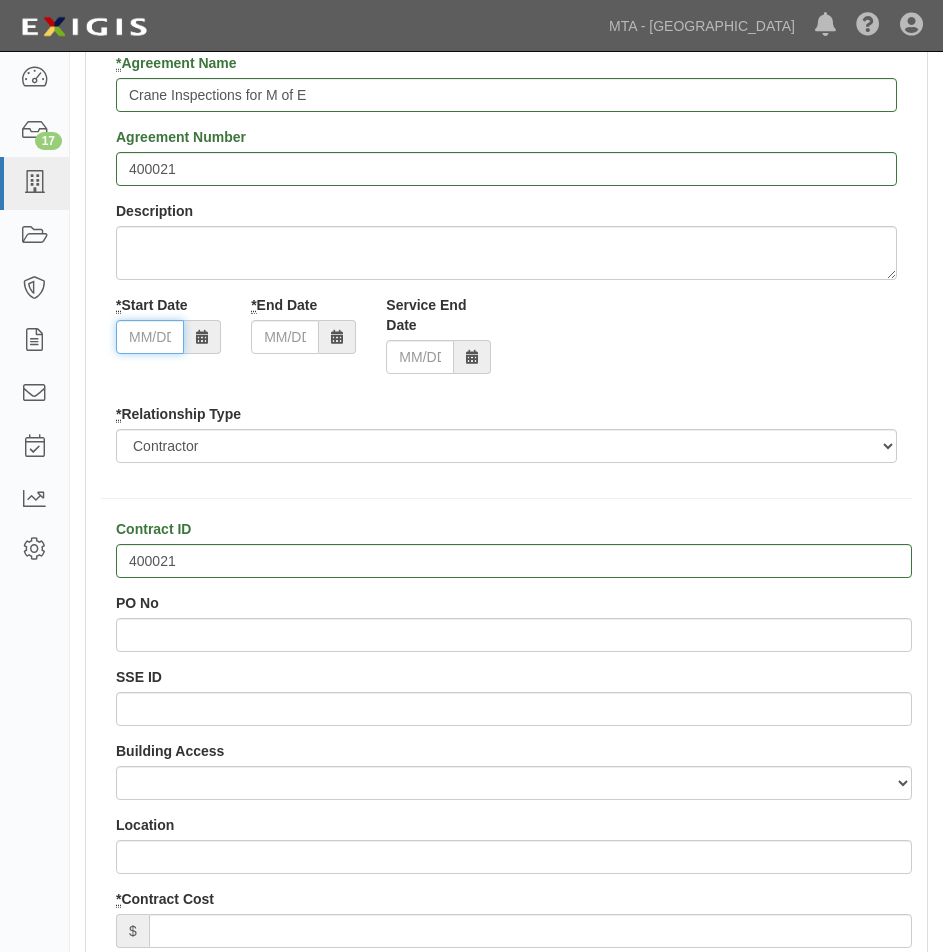 click on "*  Start Date" at bounding box center [150, 337] 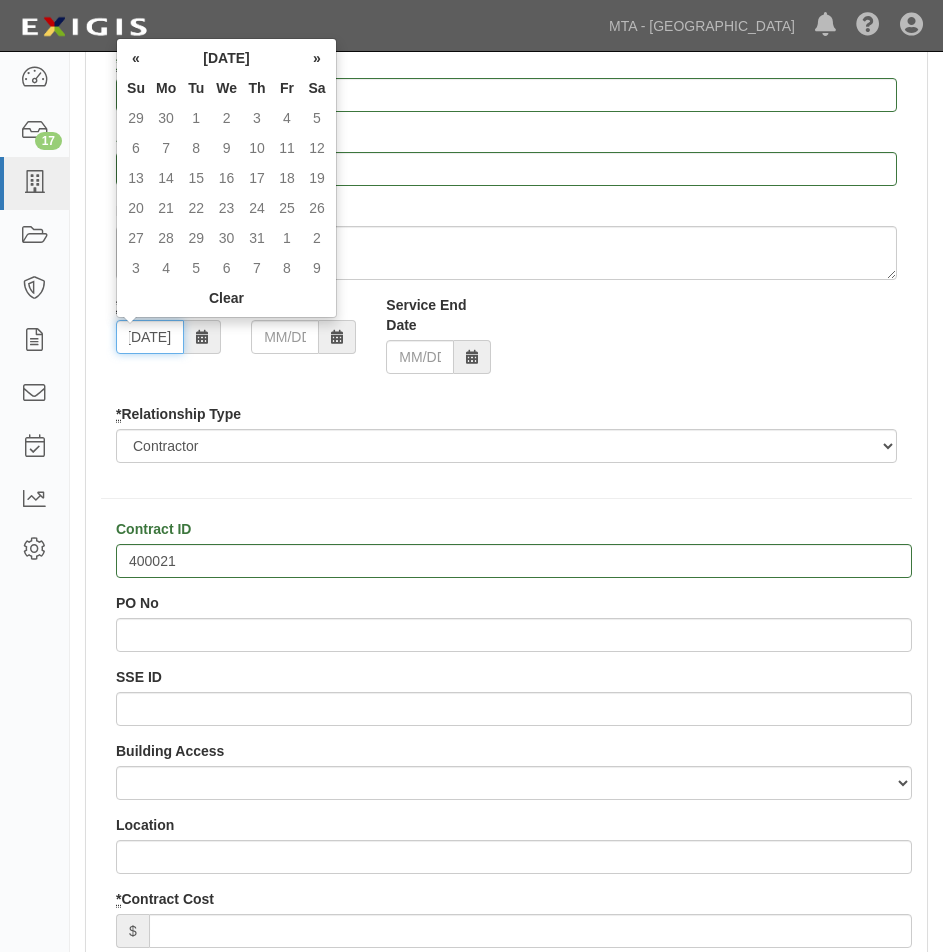 scroll, scrollTop: 0, scrollLeft: 12, axis: horizontal 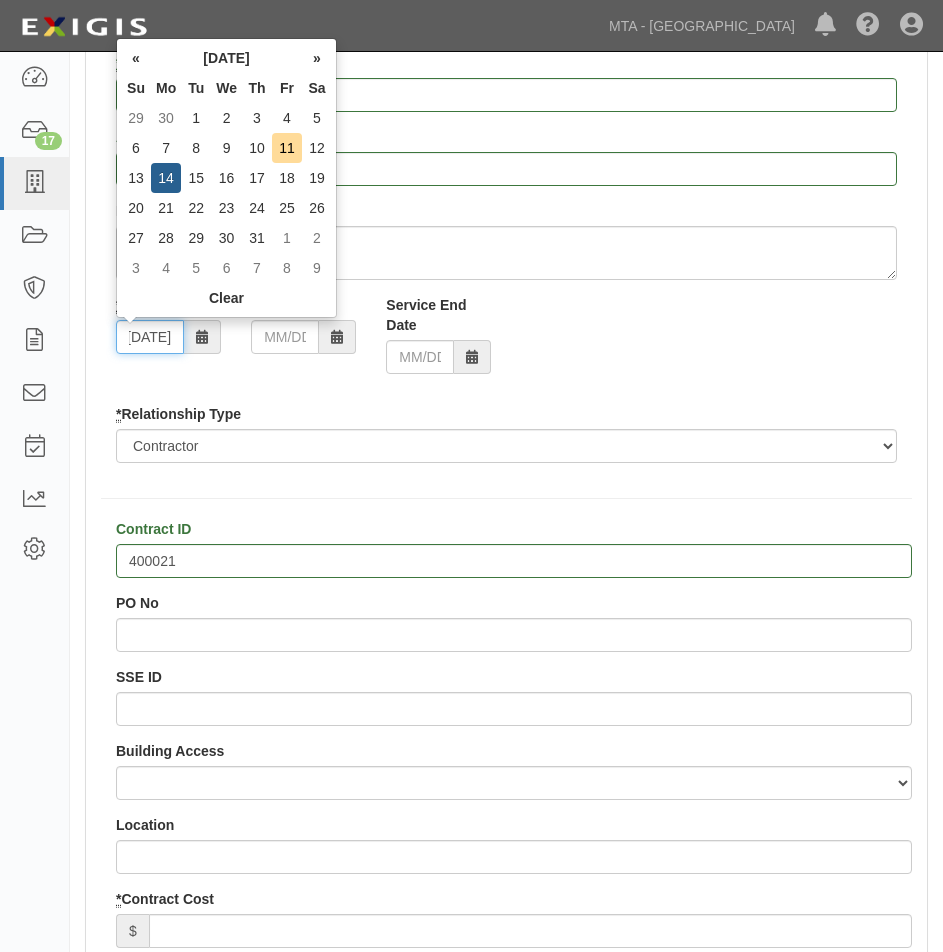 type on "[DATE]" 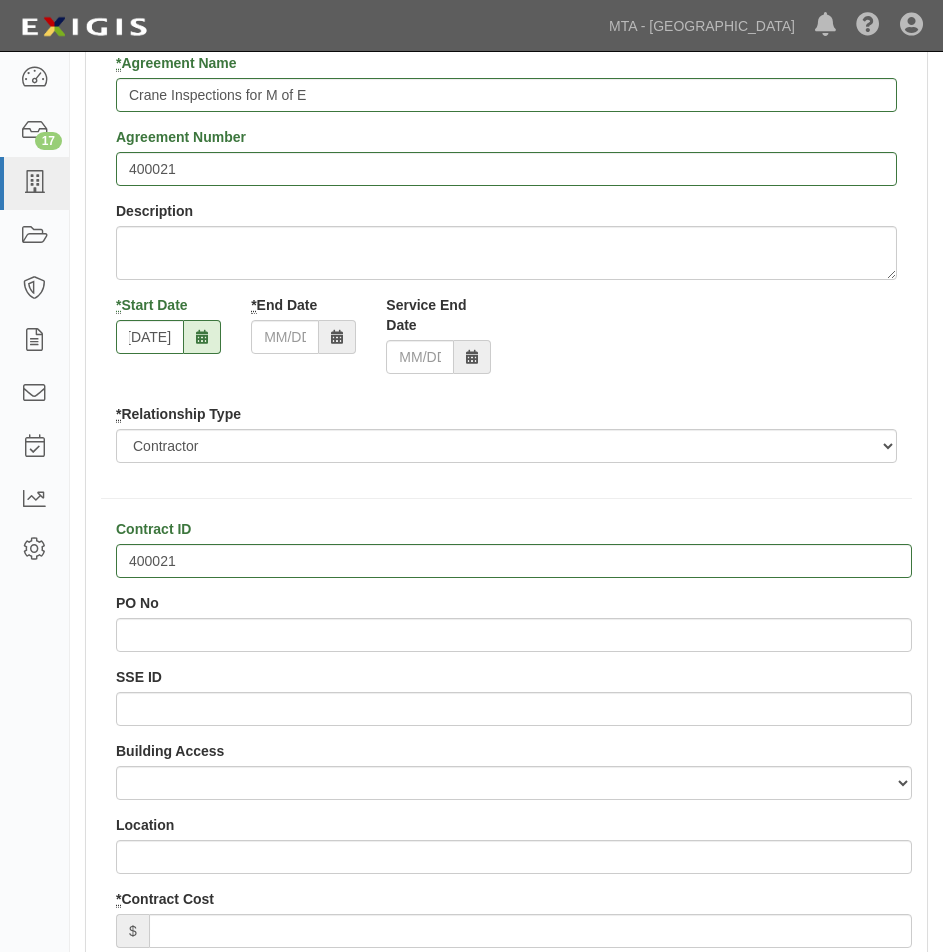 drag, startPoint x: 334, startPoint y: 380, endPoint x: 282, endPoint y: 350, distance: 60.033325 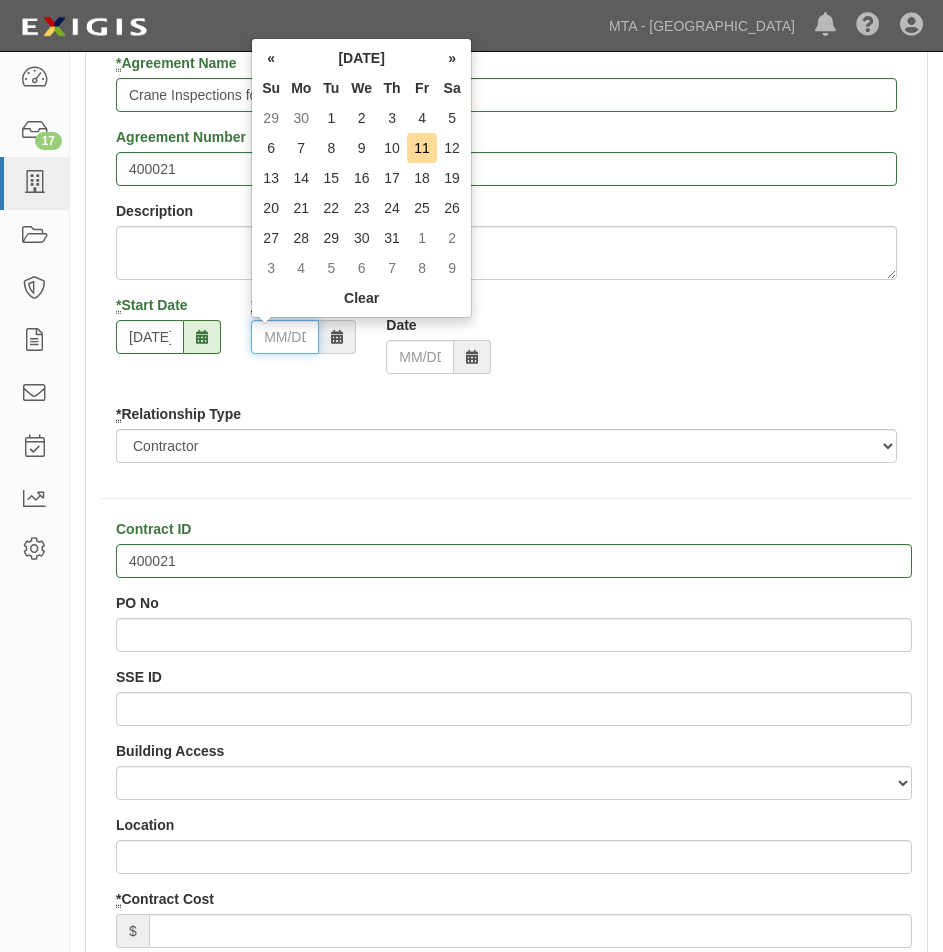 click on "*  End Date" at bounding box center (285, 337) 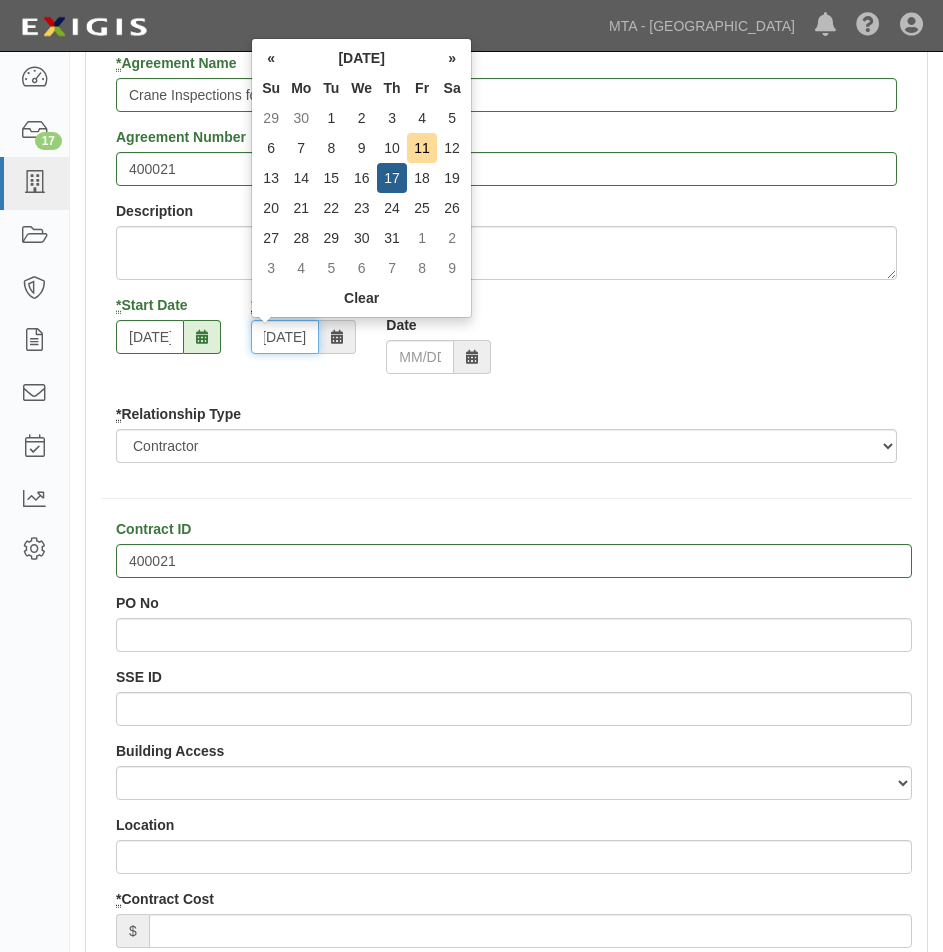 scroll, scrollTop: 0, scrollLeft: 13, axis: horizontal 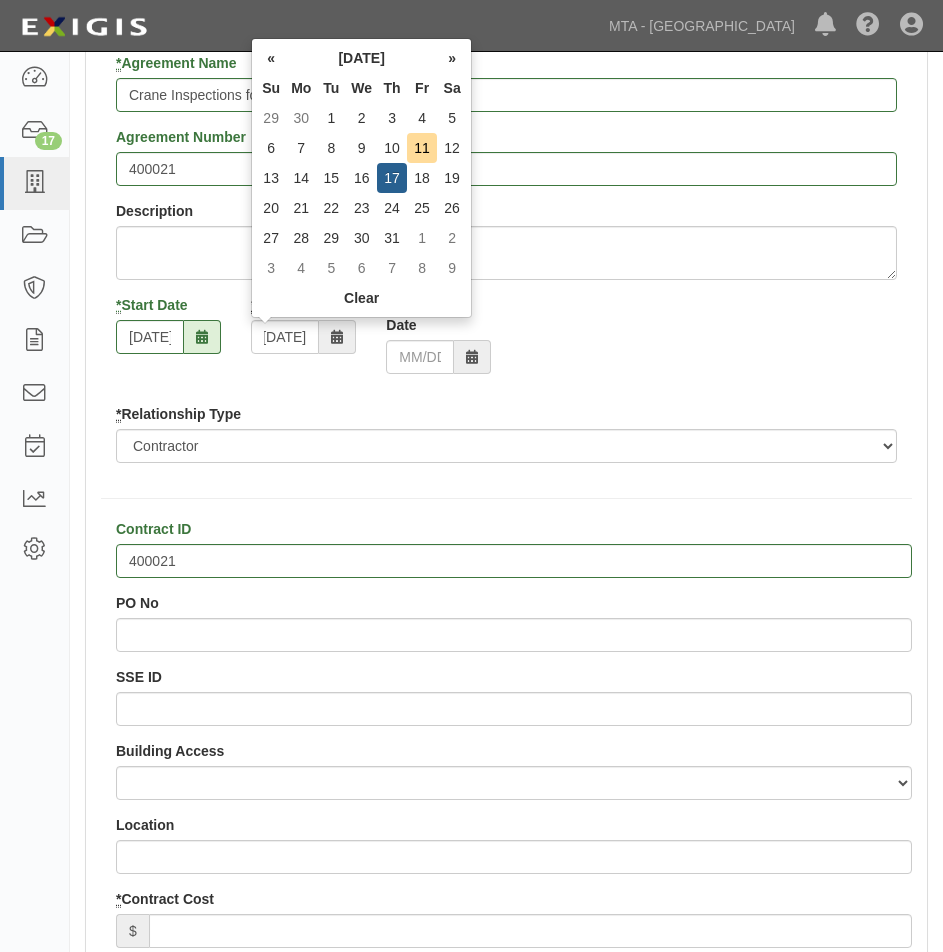 type on "[DATE]" 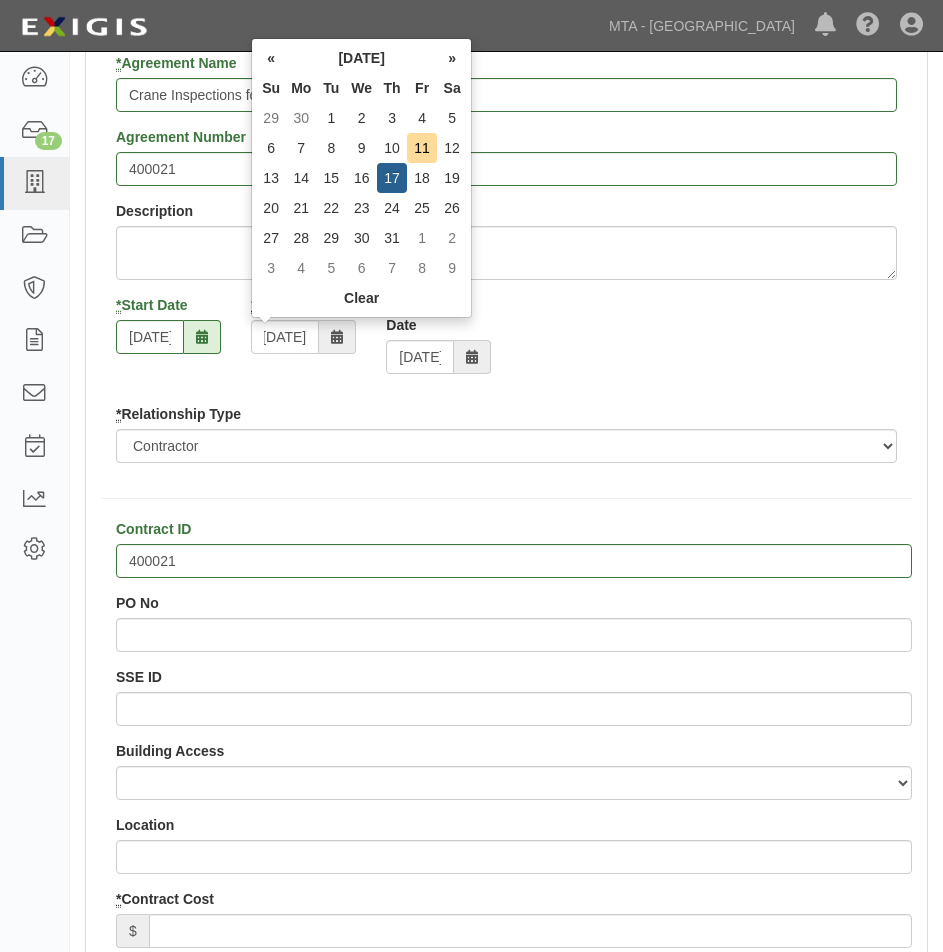 scroll, scrollTop: 0, scrollLeft: 0, axis: both 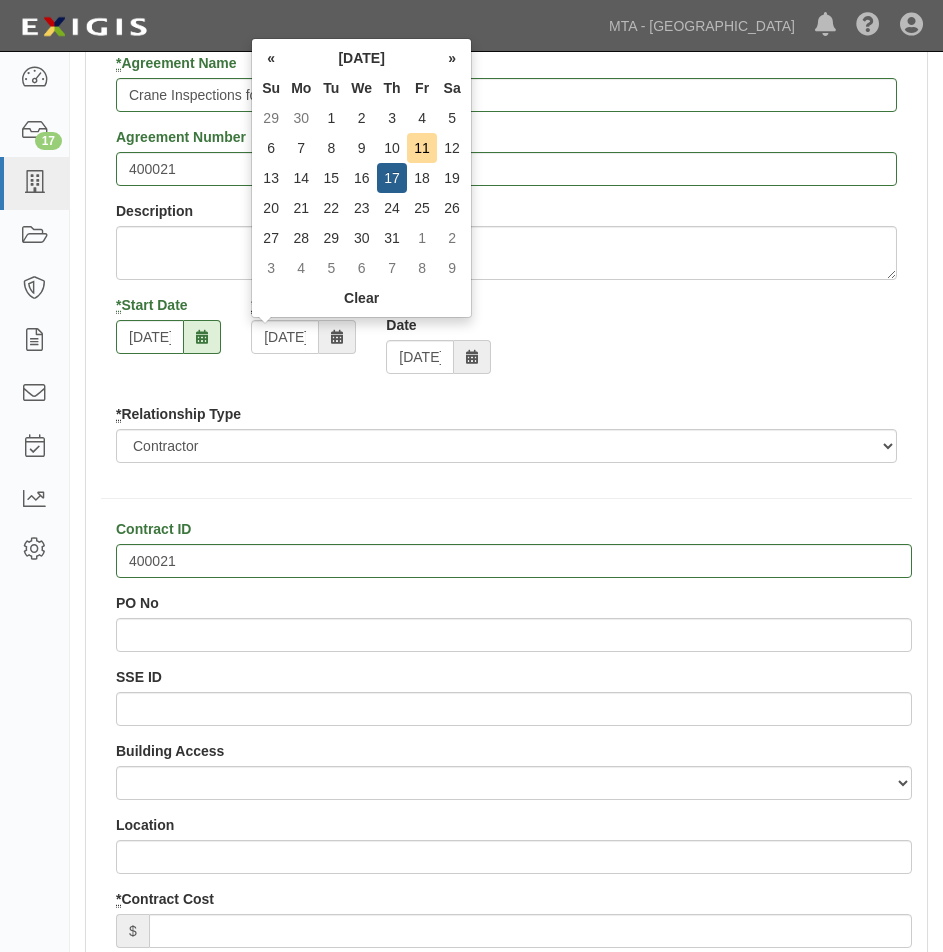 click on "*  Start Date 07/14/2025 *  End Date 07/17/2025 Service End Date 07/17/2025" at bounding box center [506, 342] 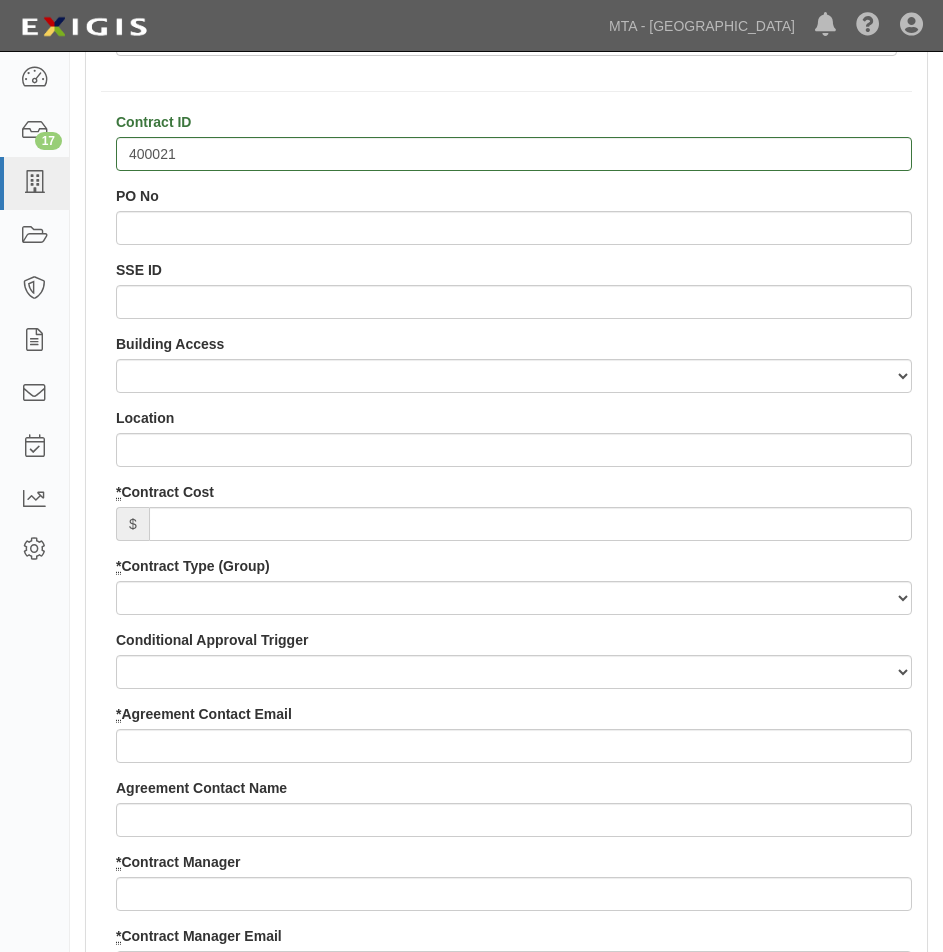 scroll, scrollTop: 800, scrollLeft: 0, axis: vertical 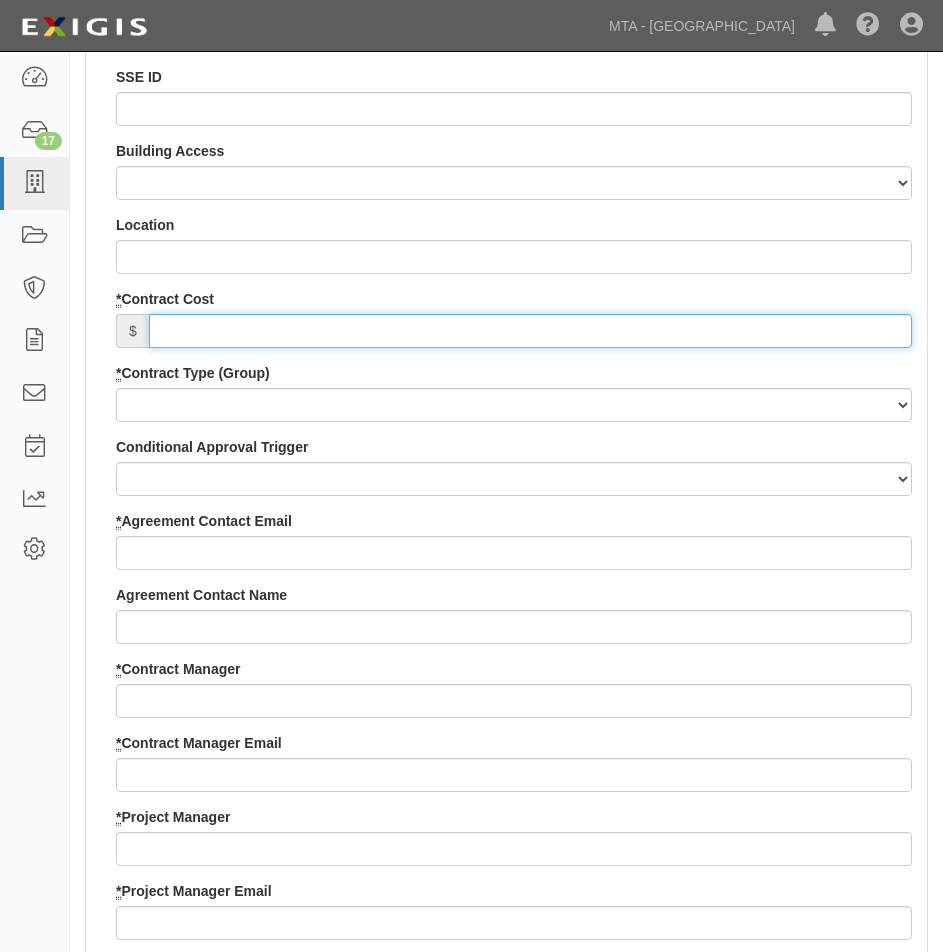 click on "*  Contract Cost" at bounding box center (530, 331) 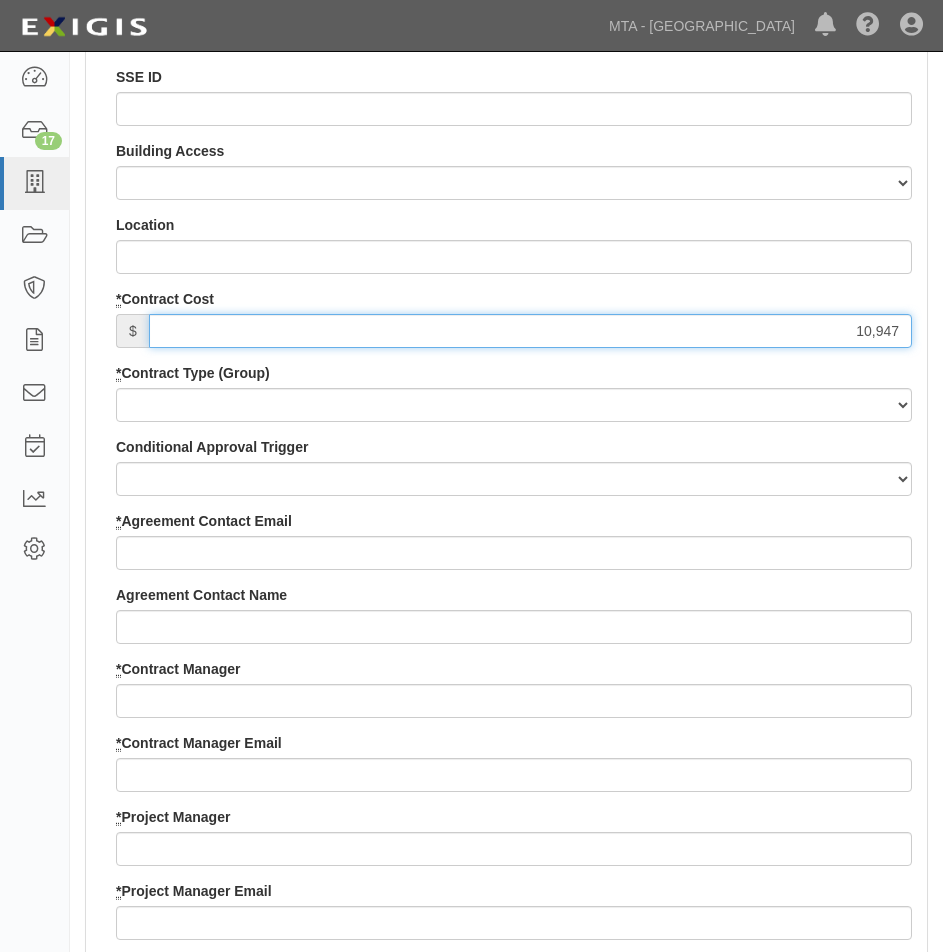 type on "10,947" 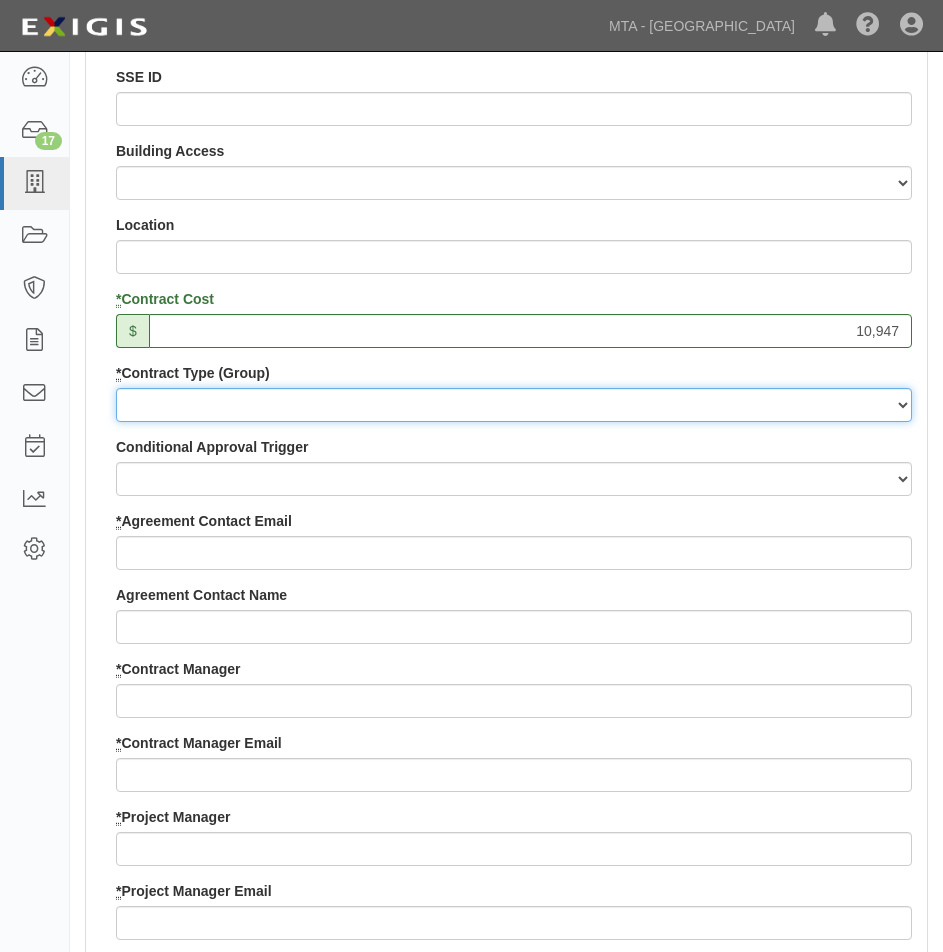 click on "Capital
Operating
Not for Benefit (incls. FA, Entry Permits)
Real Estate
Other" at bounding box center (514, 405) 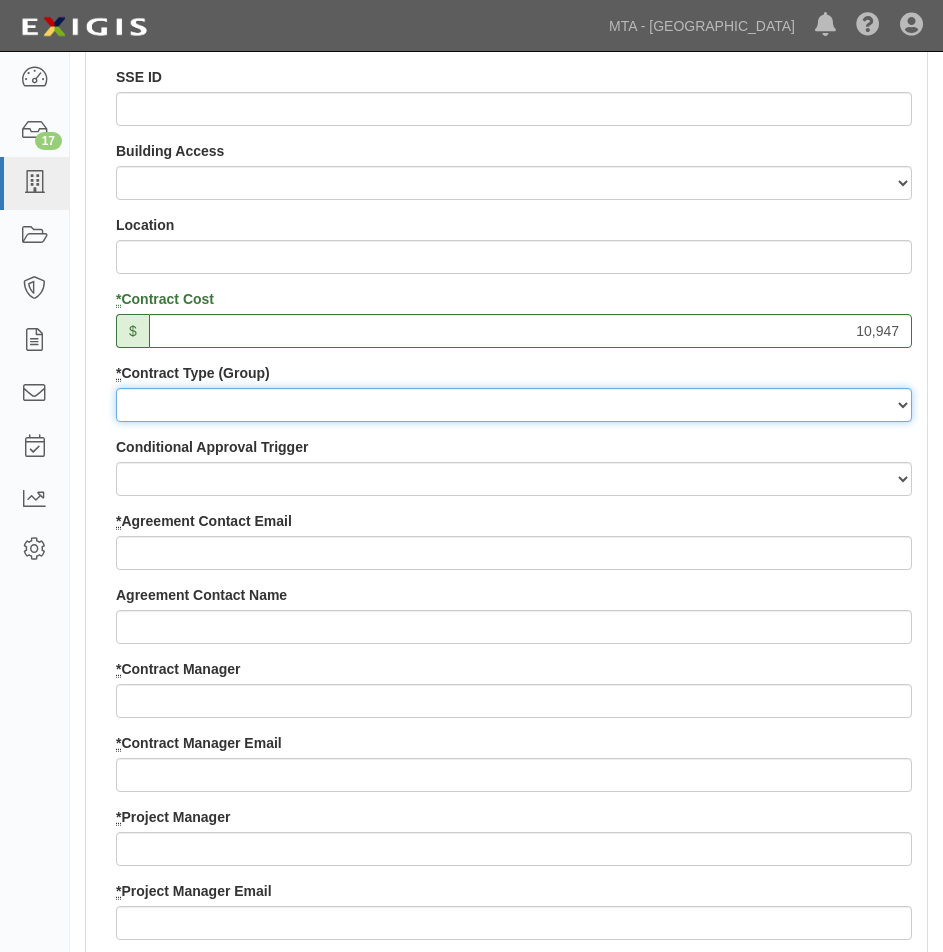 select on "107" 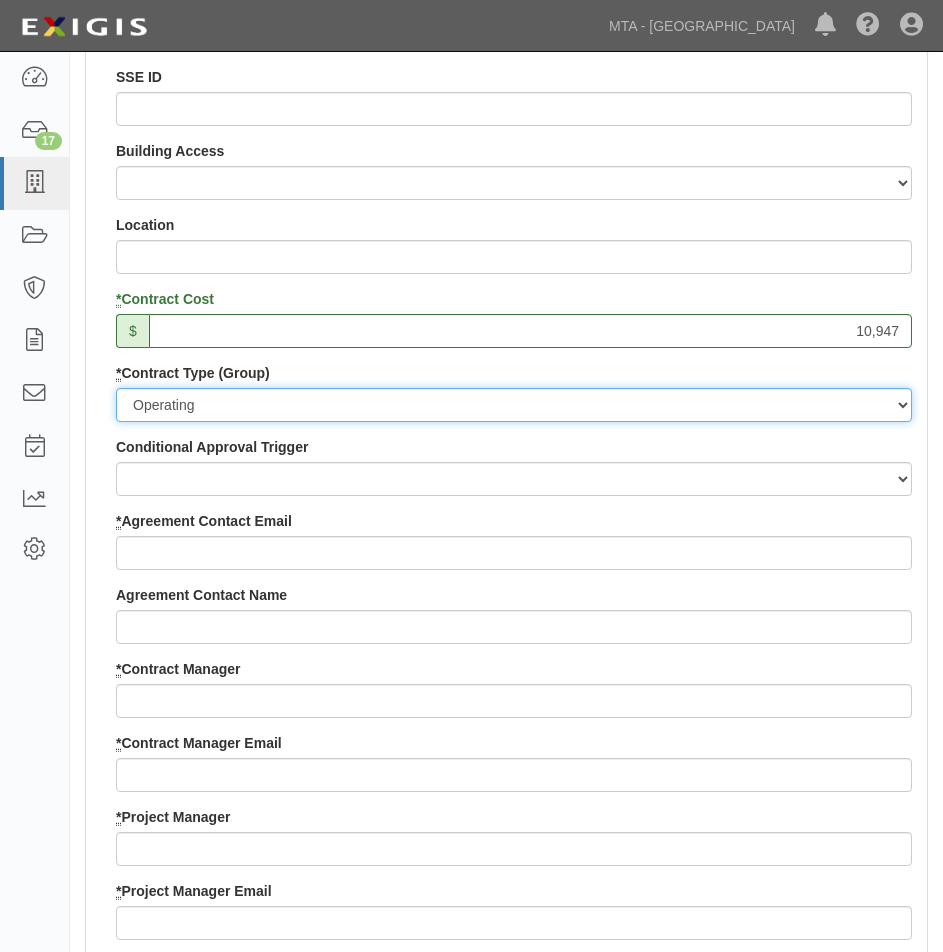 click on "Capital
Operating
Not for Benefit (incls. FA, Entry Permits)
Real Estate
Other" at bounding box center (514, 405) 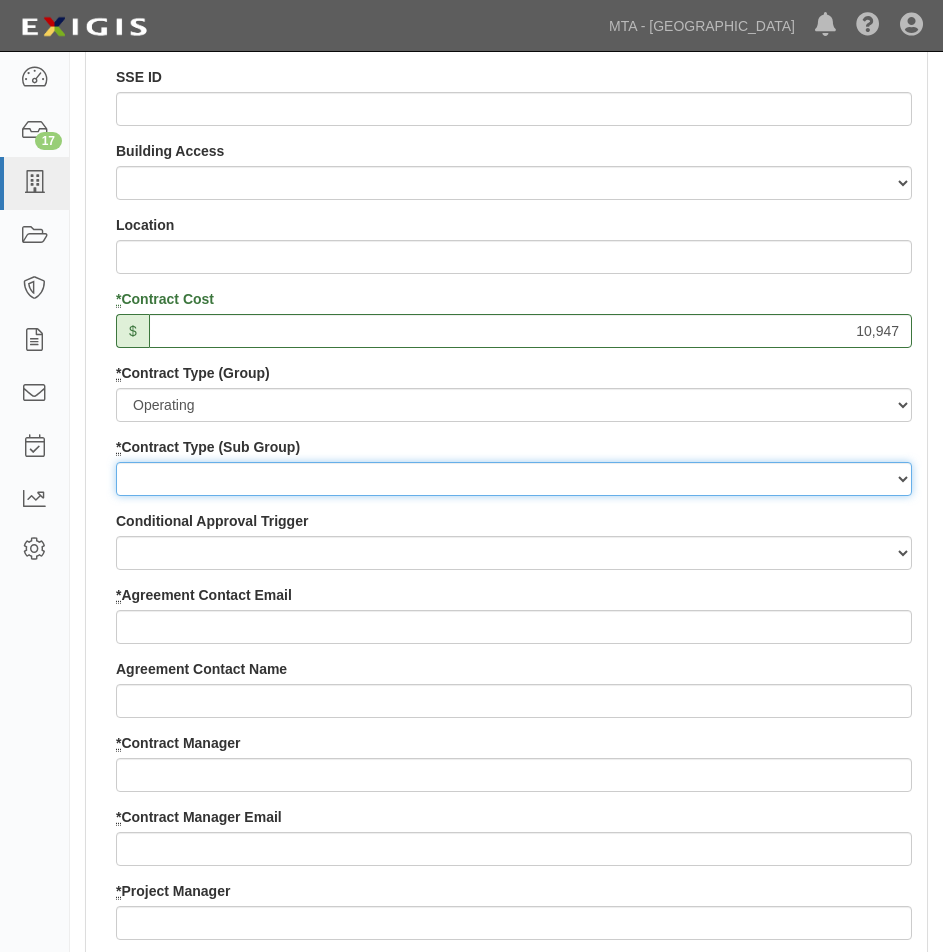 click on "Construction
Loan / Test and Demo
Maintenance
Painting
Personal Services Contracts (PSC)
Purchase Orders (PO)
Real Estate
Other - Operating" at bounding box center (514, 479) 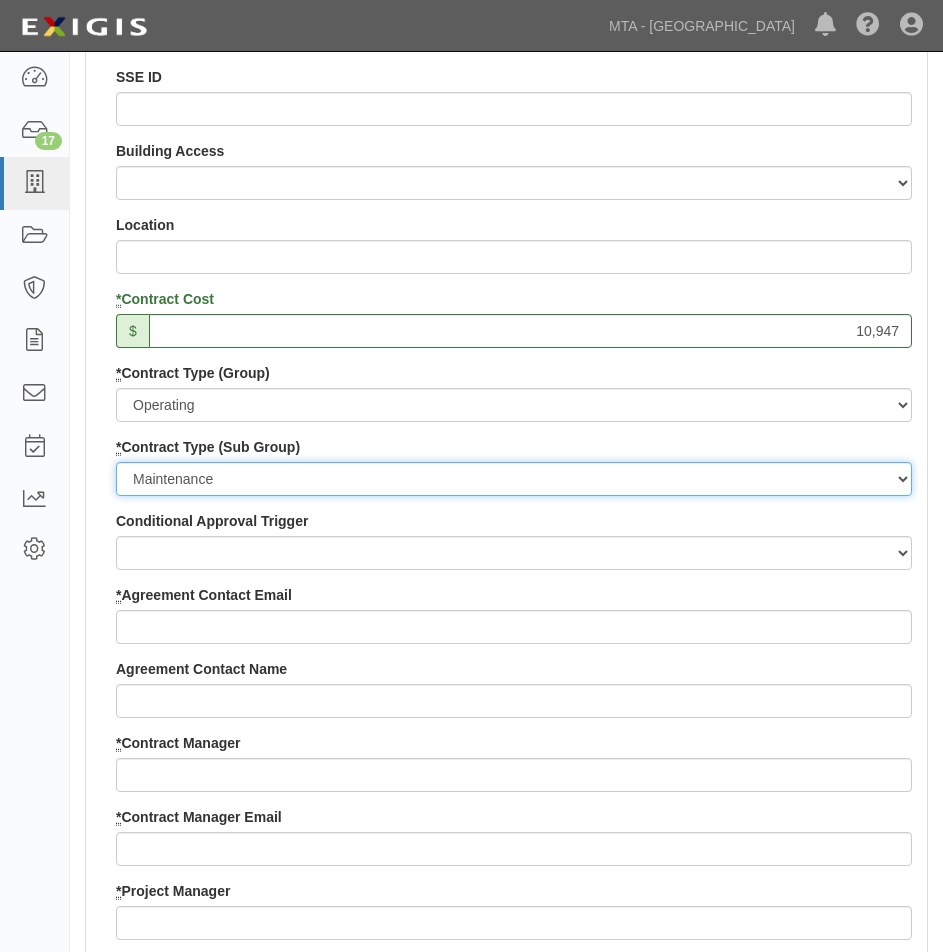 scroll, scrollTop: 900, scrollLeft: 0, axis: vertical 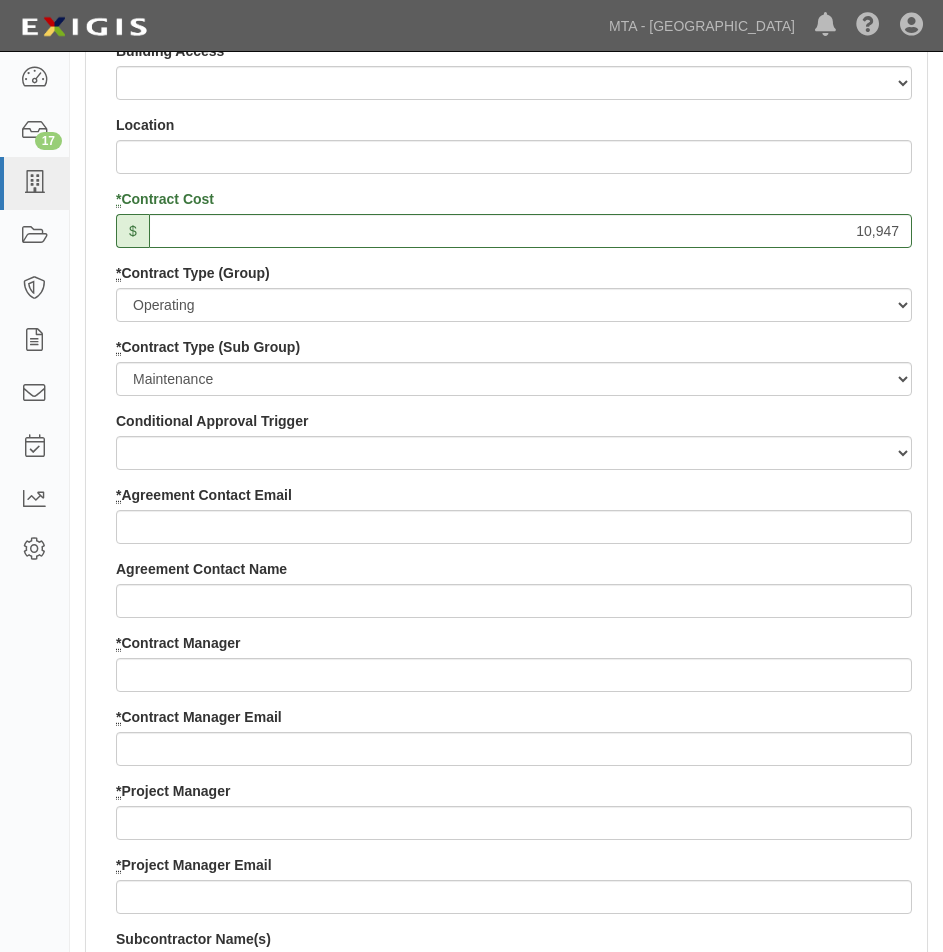 click on "*  Agreement Contact Email" at bounding box center [514, 514] 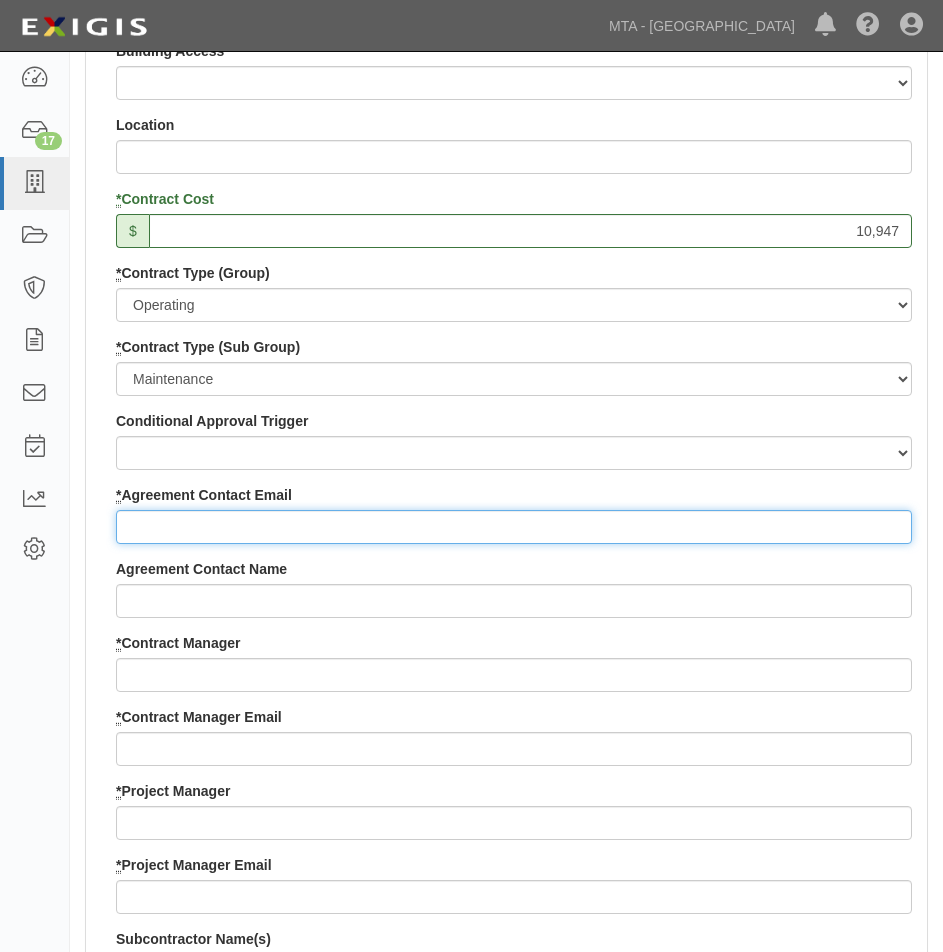 click on "*  Agreement Contact Email" at bounding box center [514, 527] 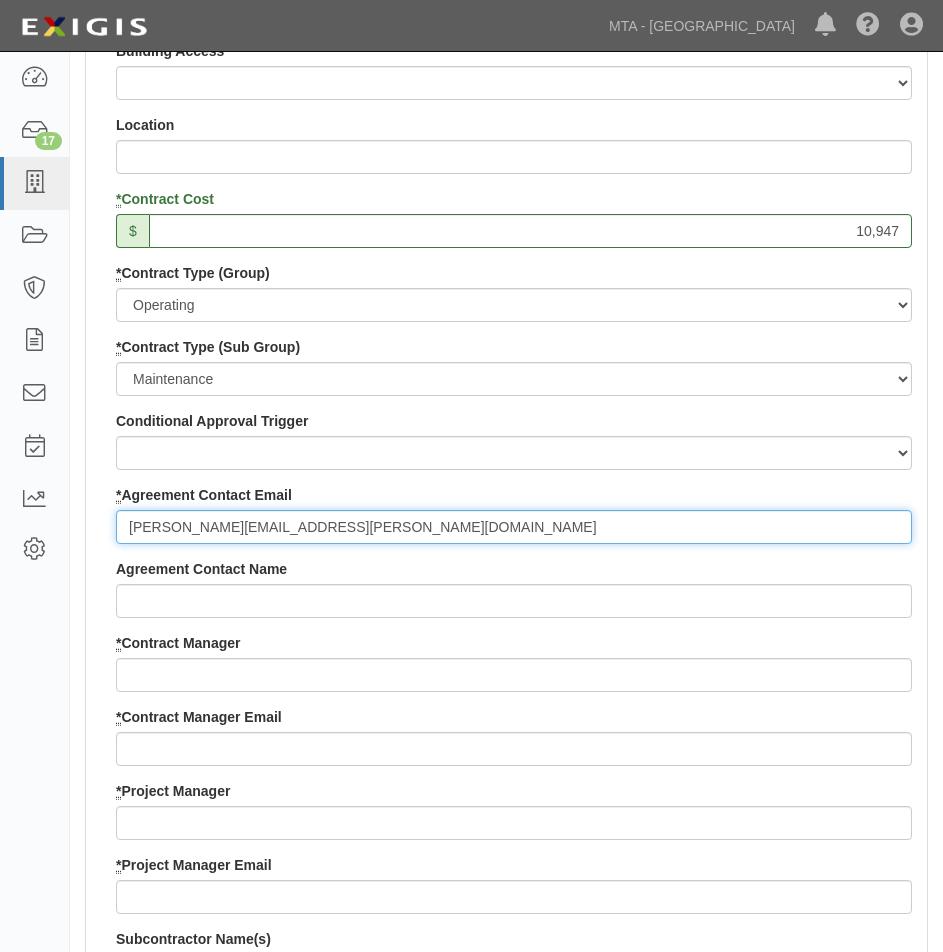 type on "[PERSON_NAME][EMAIL_ADDRESS][PERSON_NAME][DOMAIN_NAME]" 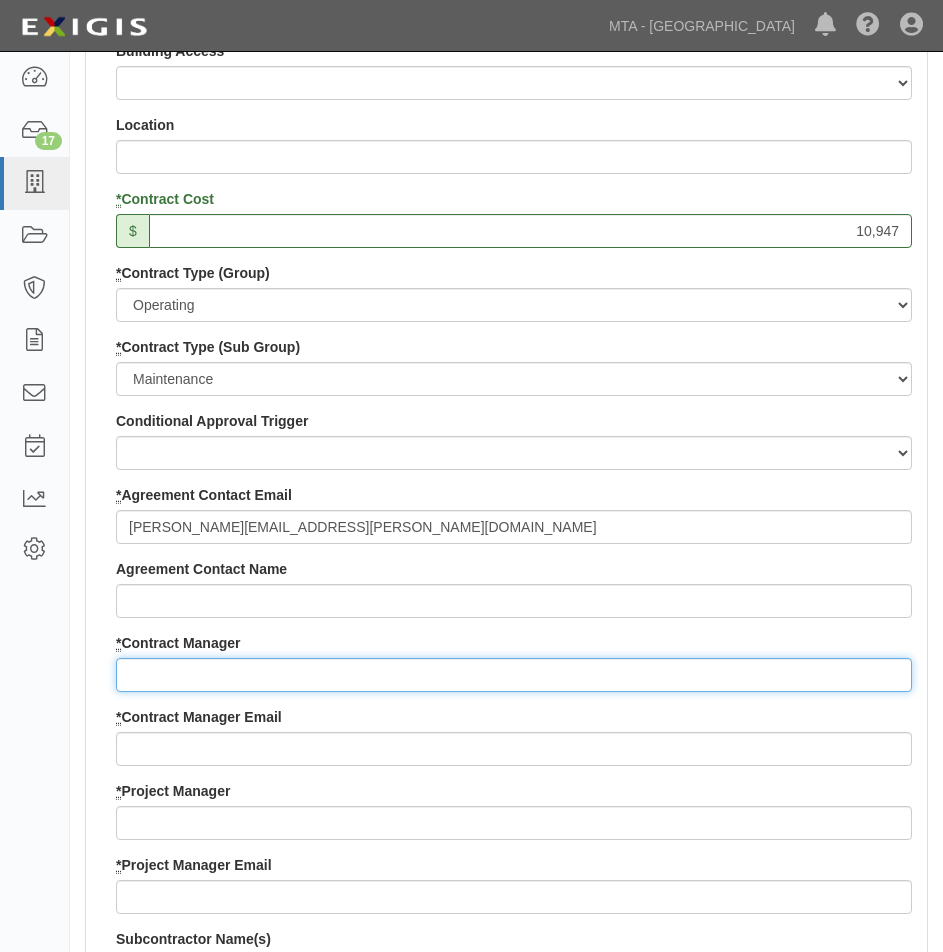 click on "*  Contract Manager" at bounding box center (514, 675) 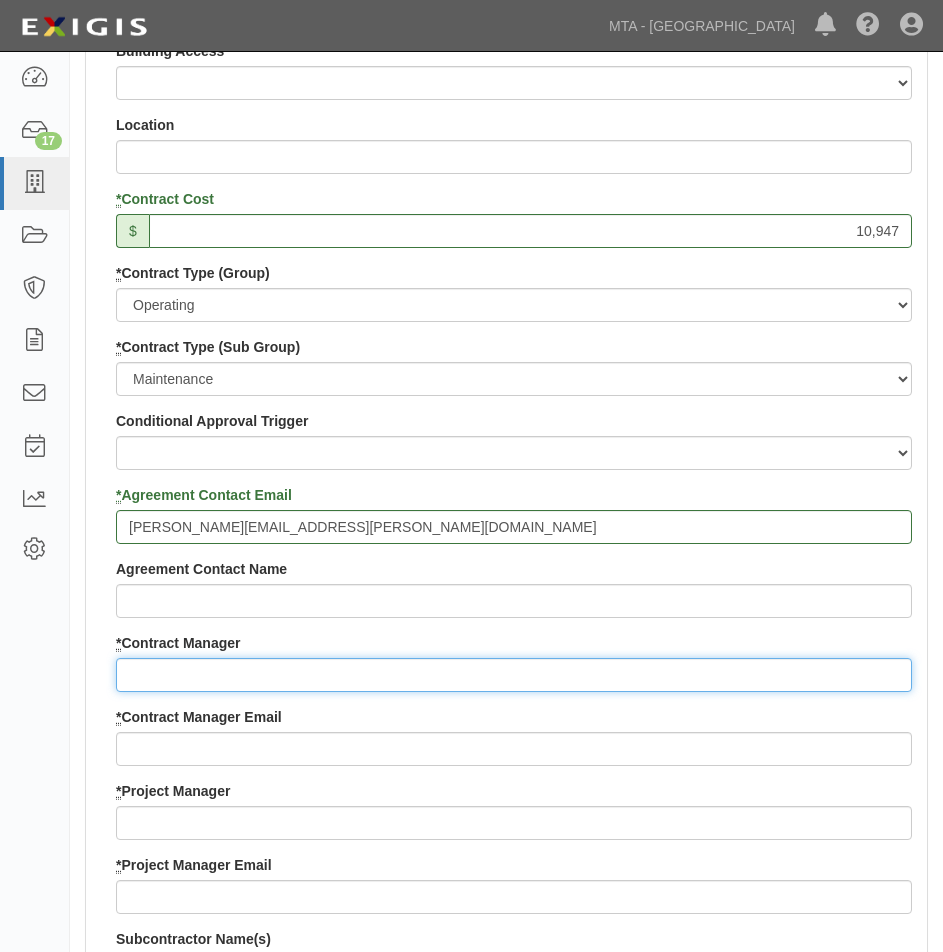 click on "*  Contract Manager" at bounding box center [514, 675] 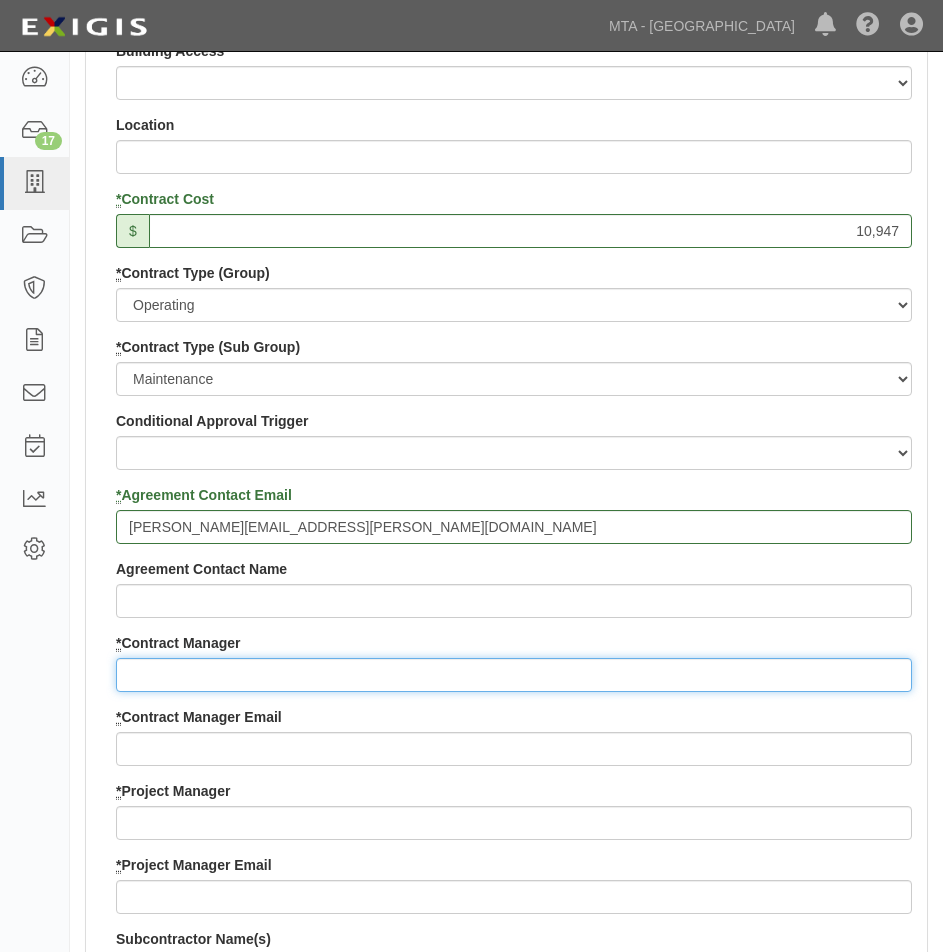 click on "*  Contract Manager" at bounding box center [514, 675] 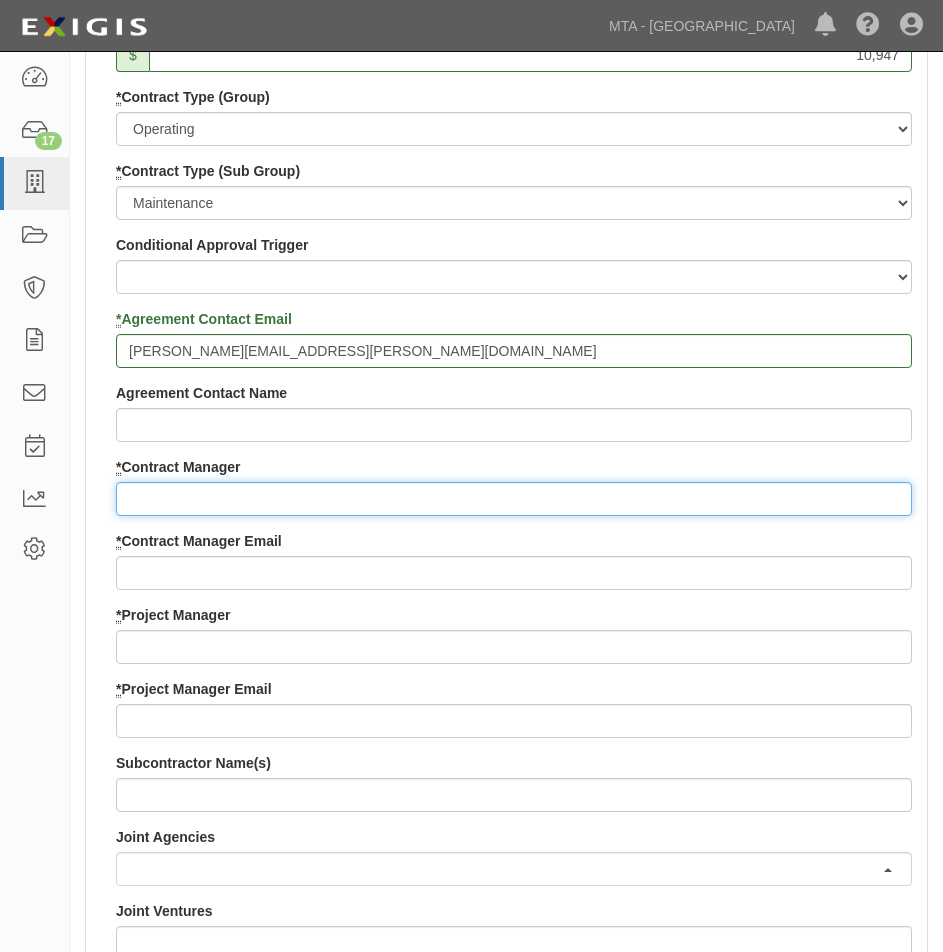 scroll, scrollTop: 1100, scrollLeft: 0, axis: vertical 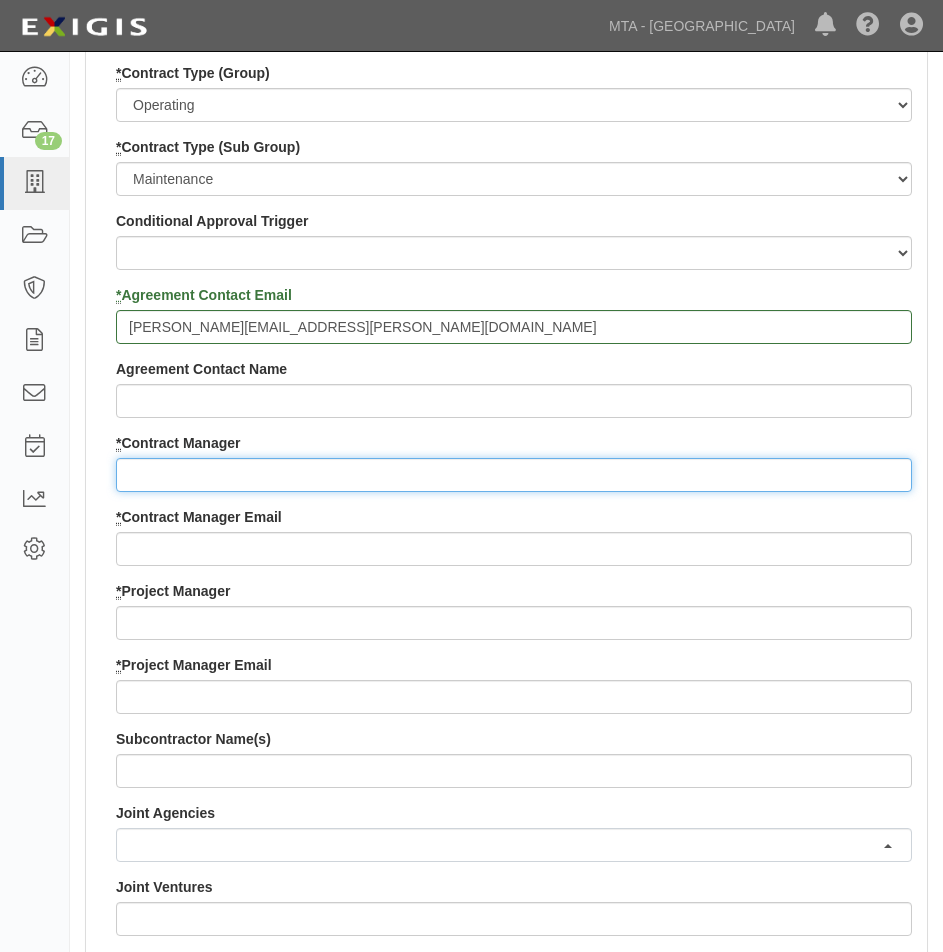 click on "*  Contract Manager" at bounding box center [514, 475] 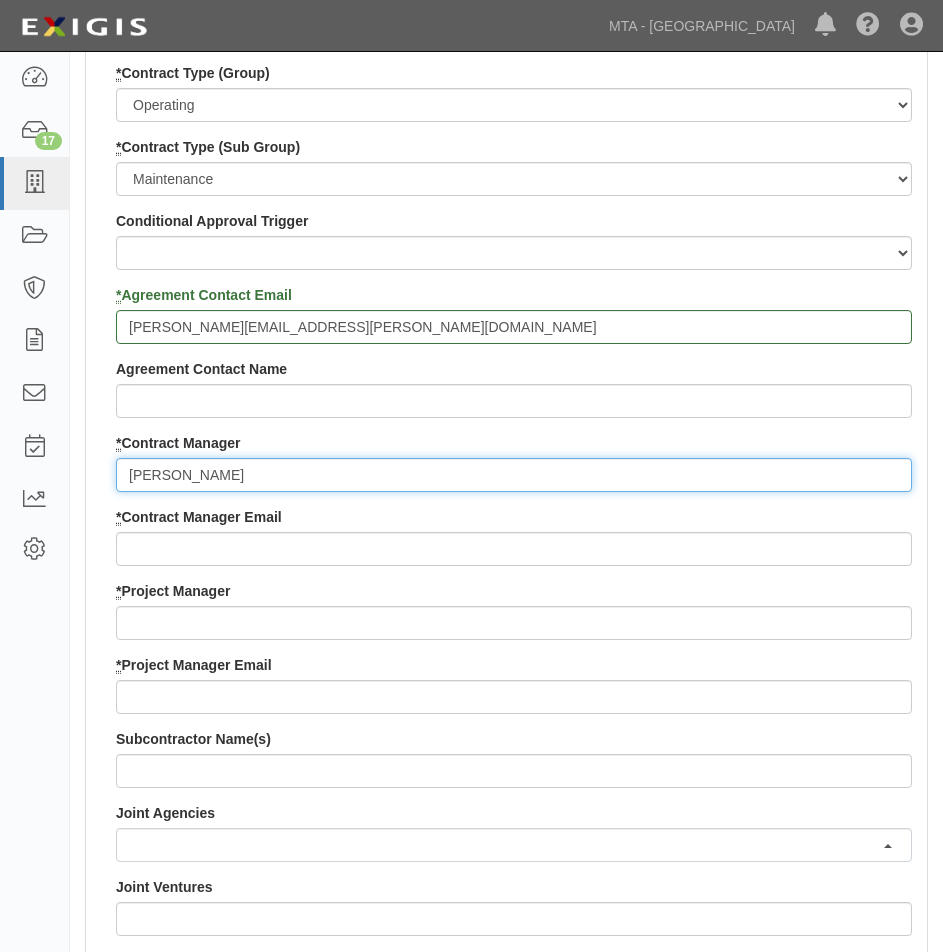 type on "[PERSON_NAME]" 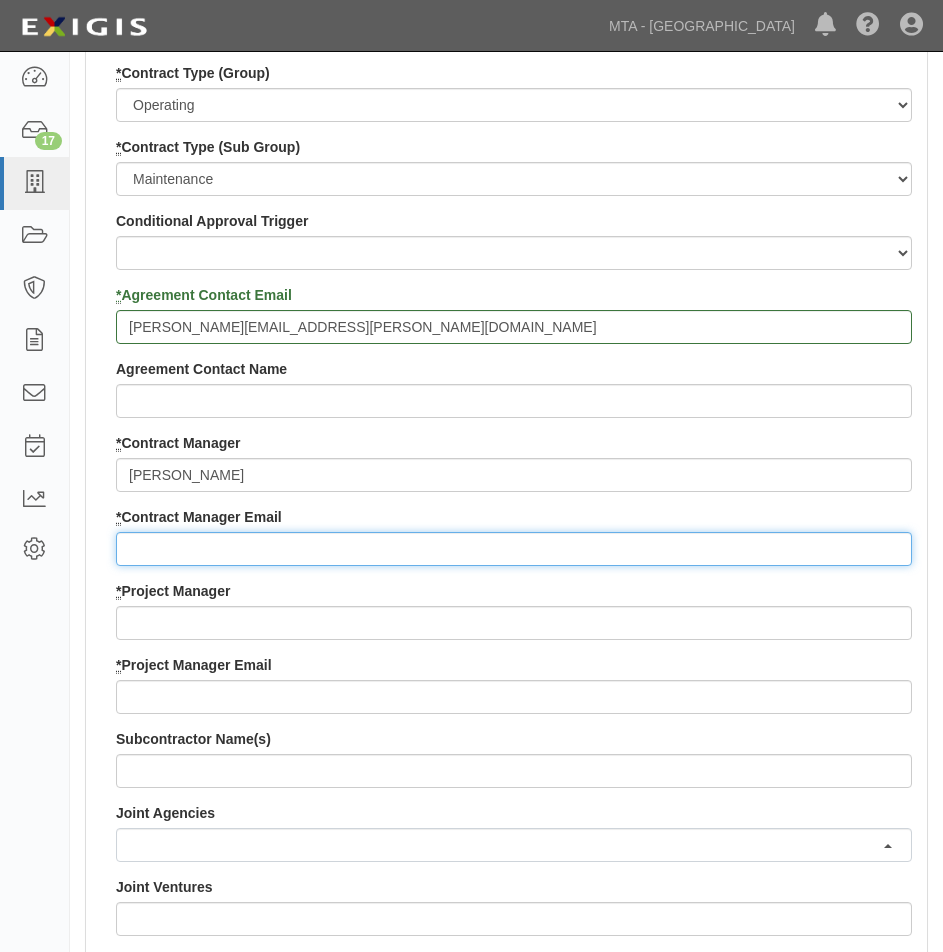 click on "*  Contract Manager Email" at bounding box center (514, 549) 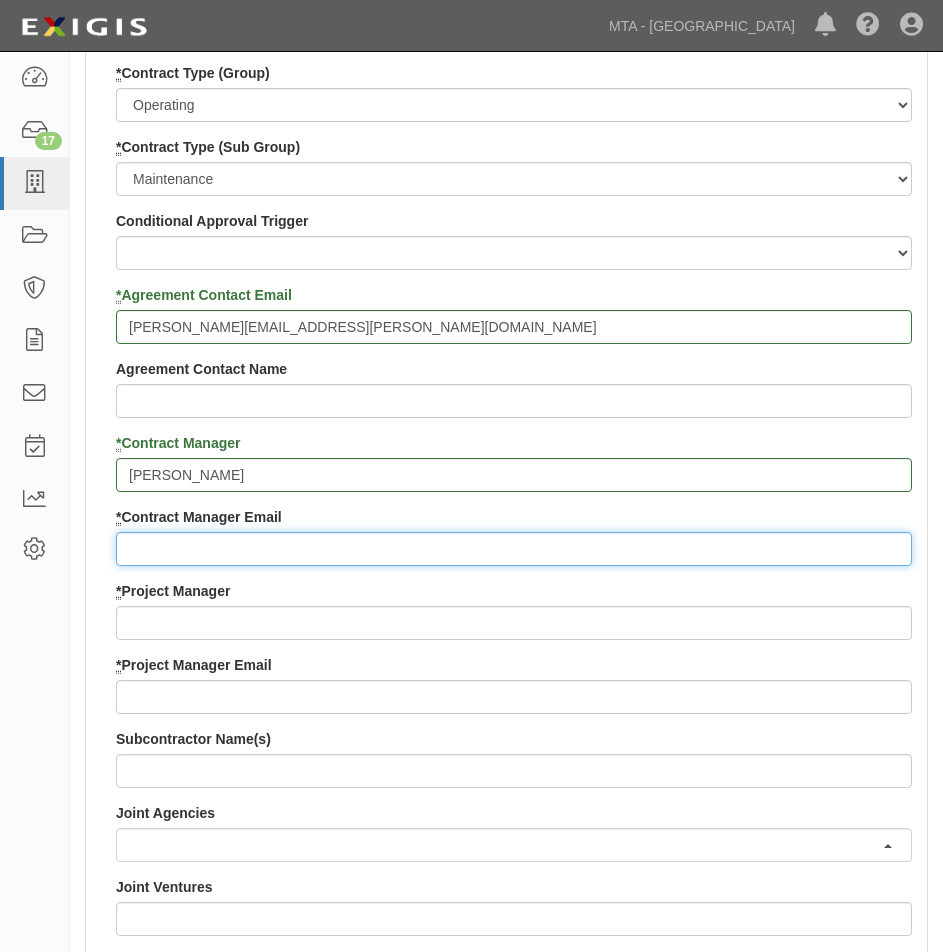 click on "*  Contract Manager Email" at bounding box center [514, 549] 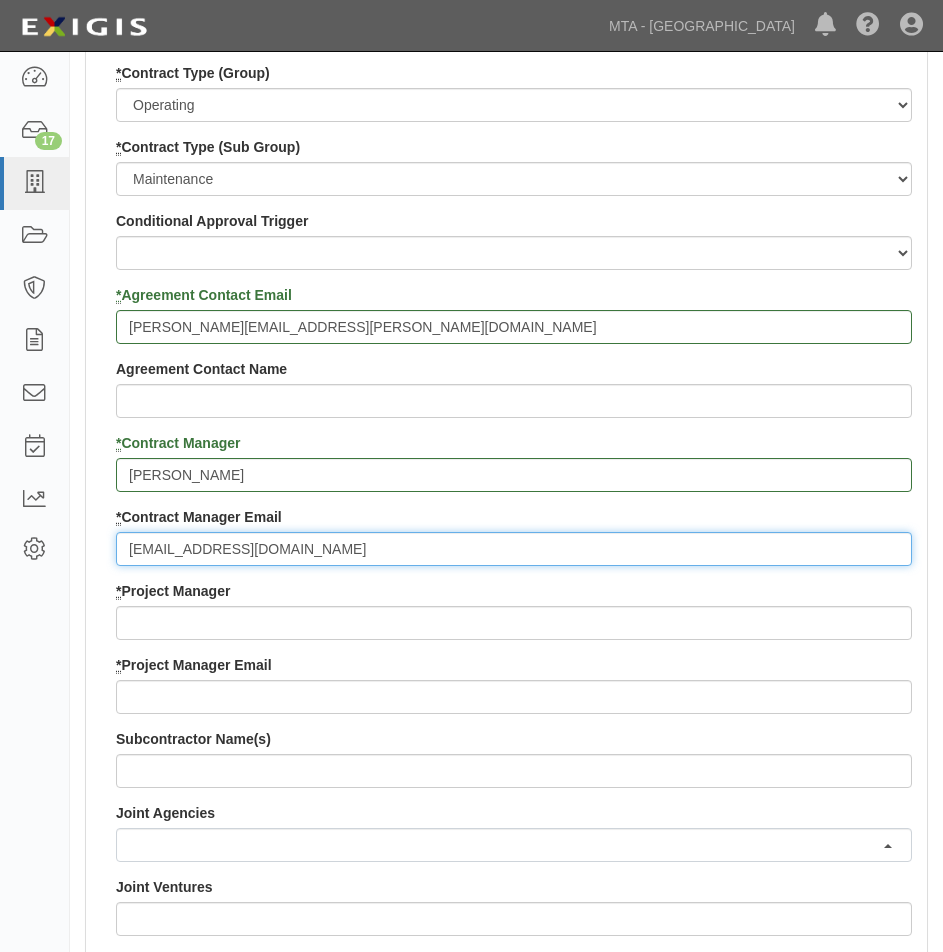 type on "[EMAIL_ADDRESS][DOMAIN_NAME]" 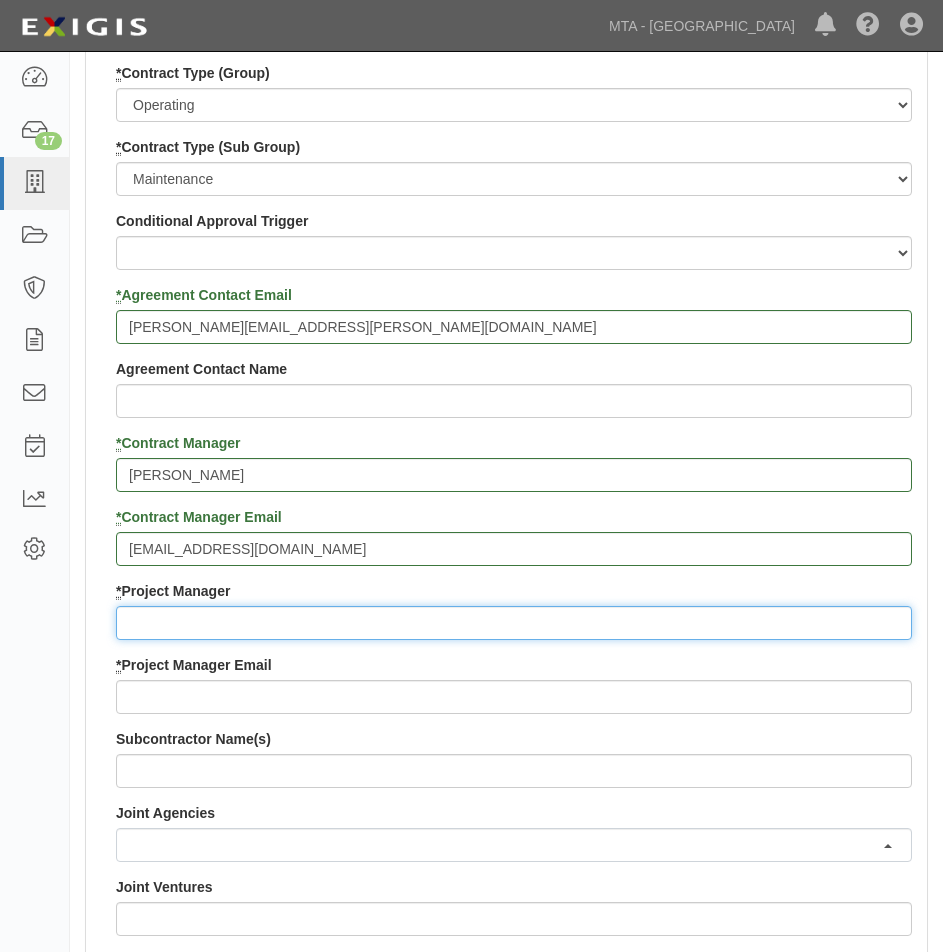 click on "*  Project Manager" at bounding box center [514, 623] 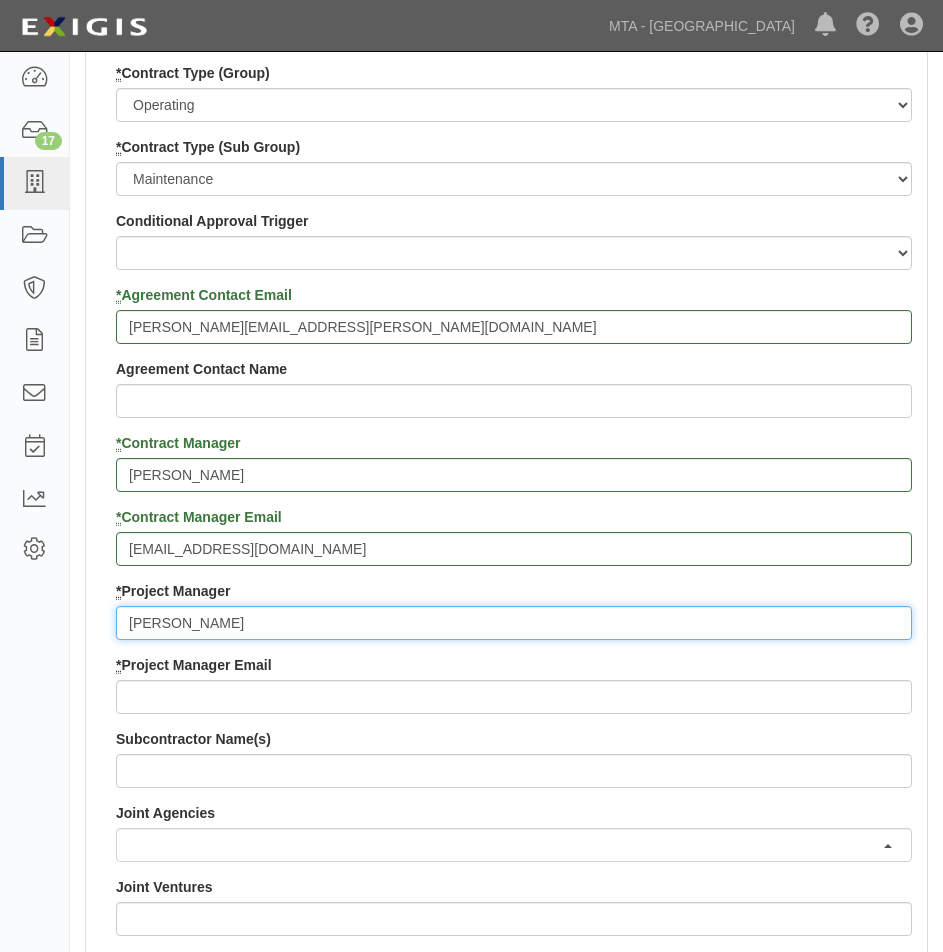 type on "[PERSON_NAME]" 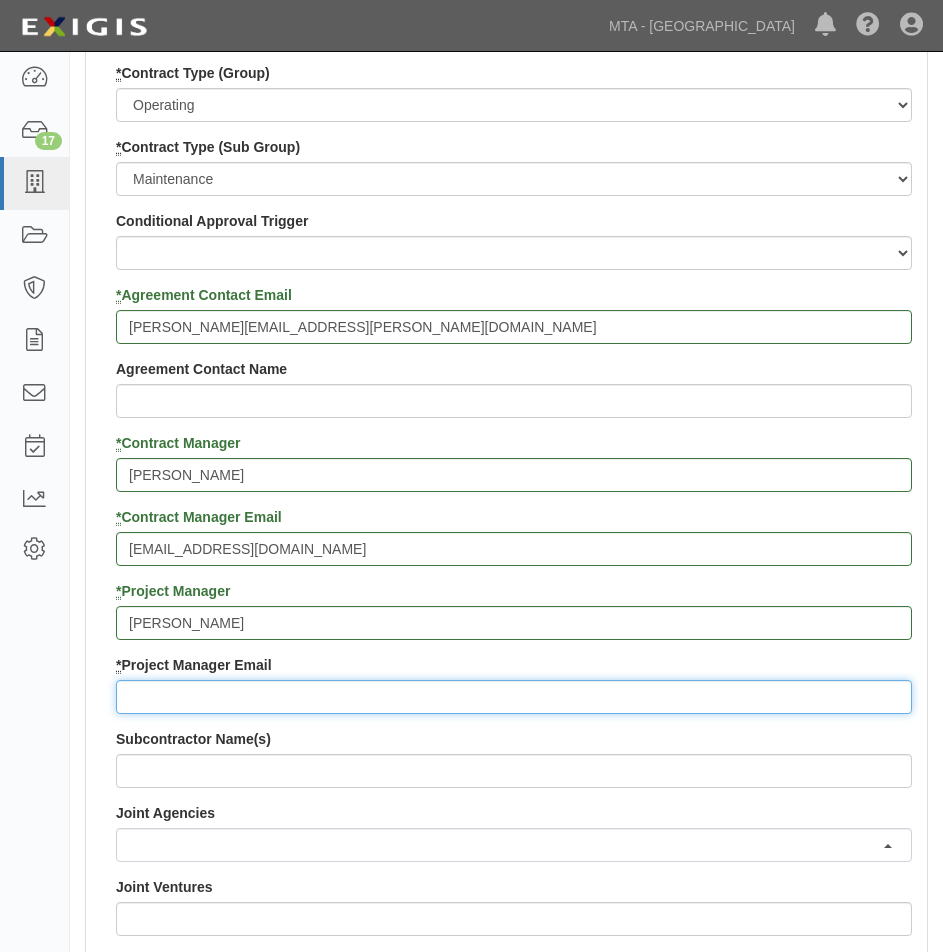 click on "*  Project Manager Email" at bounding box center (514, 697) 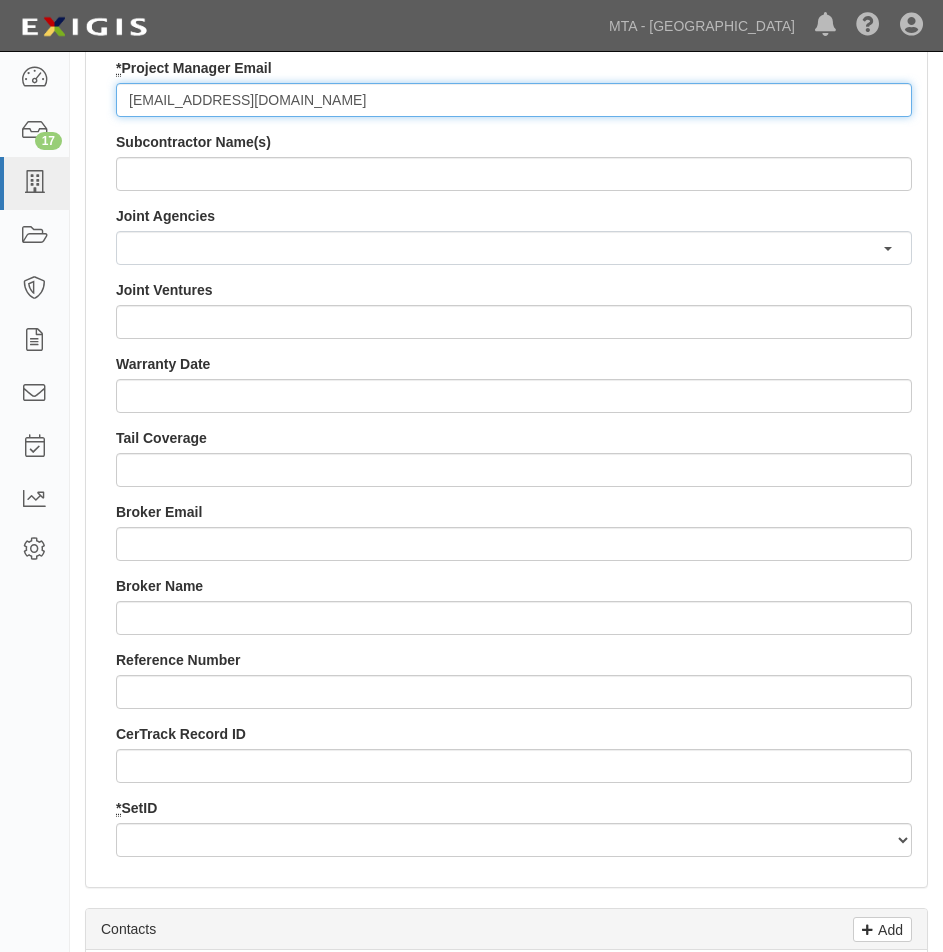 scroll, scrollTop: 2200, scrollLeft: 0, axis: vertical 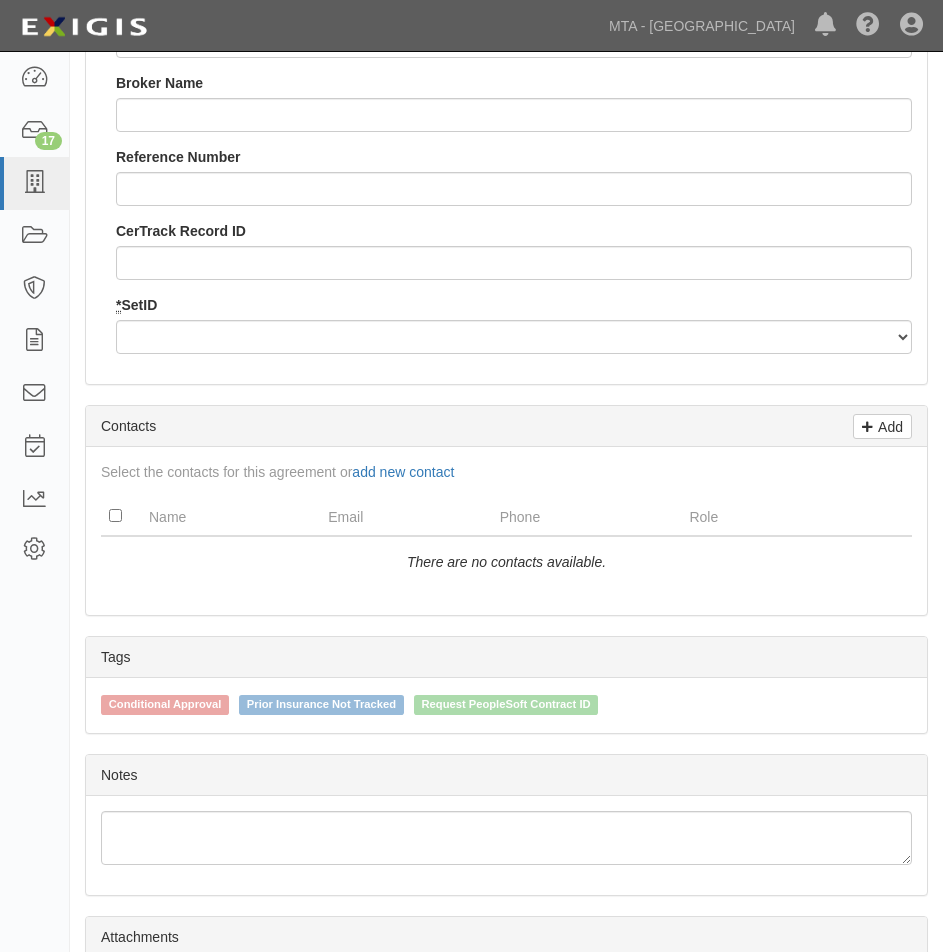 type on "[EMAIL_ADDRESS][DOMAIN_NAME]" 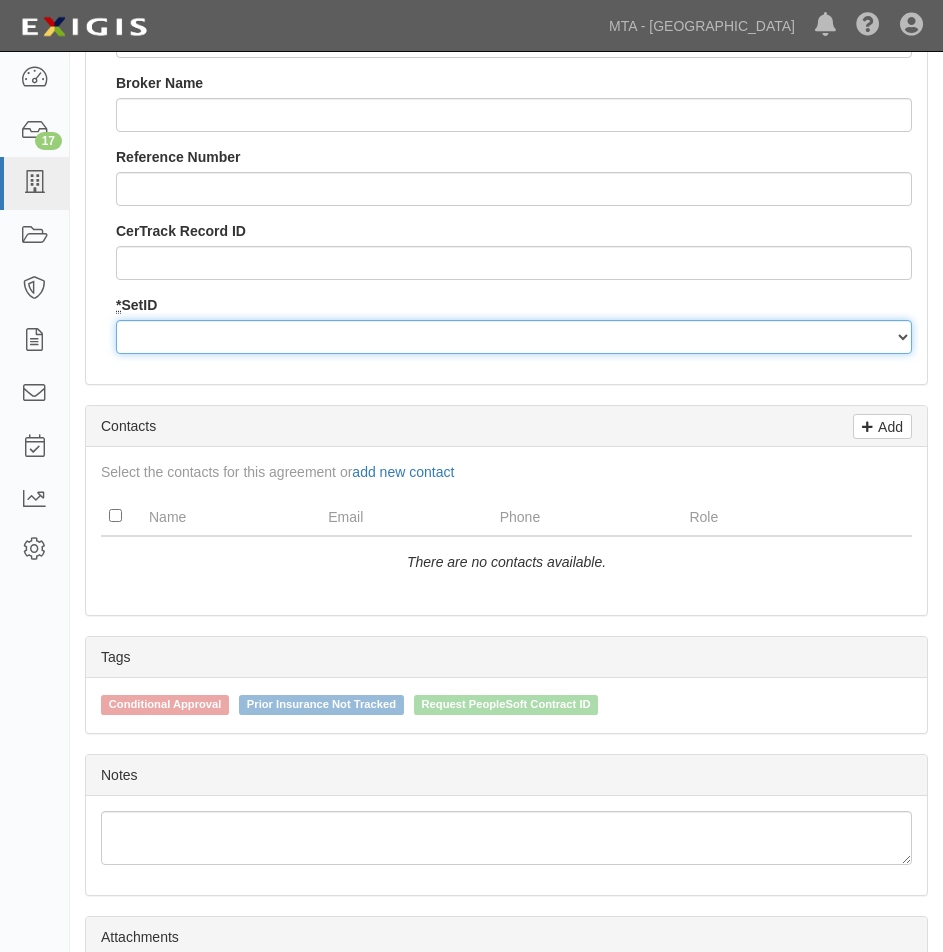 click on "LIRRD" at bounding box center (514, 337) 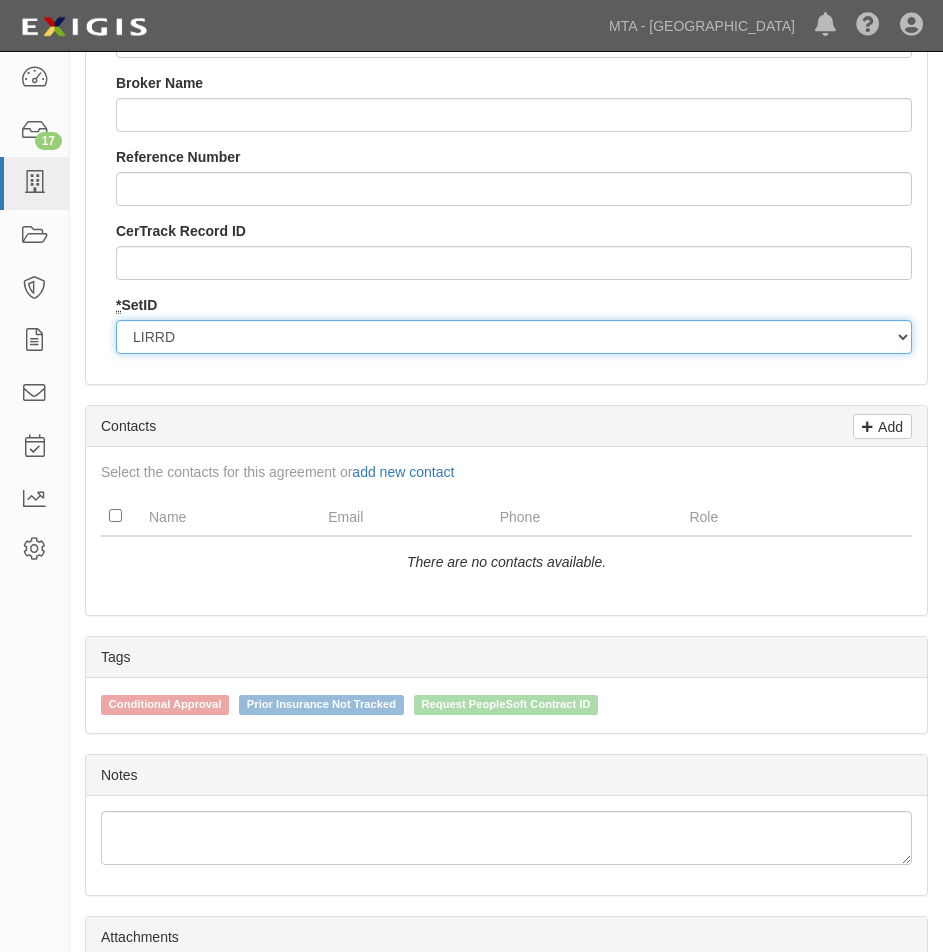 click on "LIRRD" at bounding box center (514, 337) 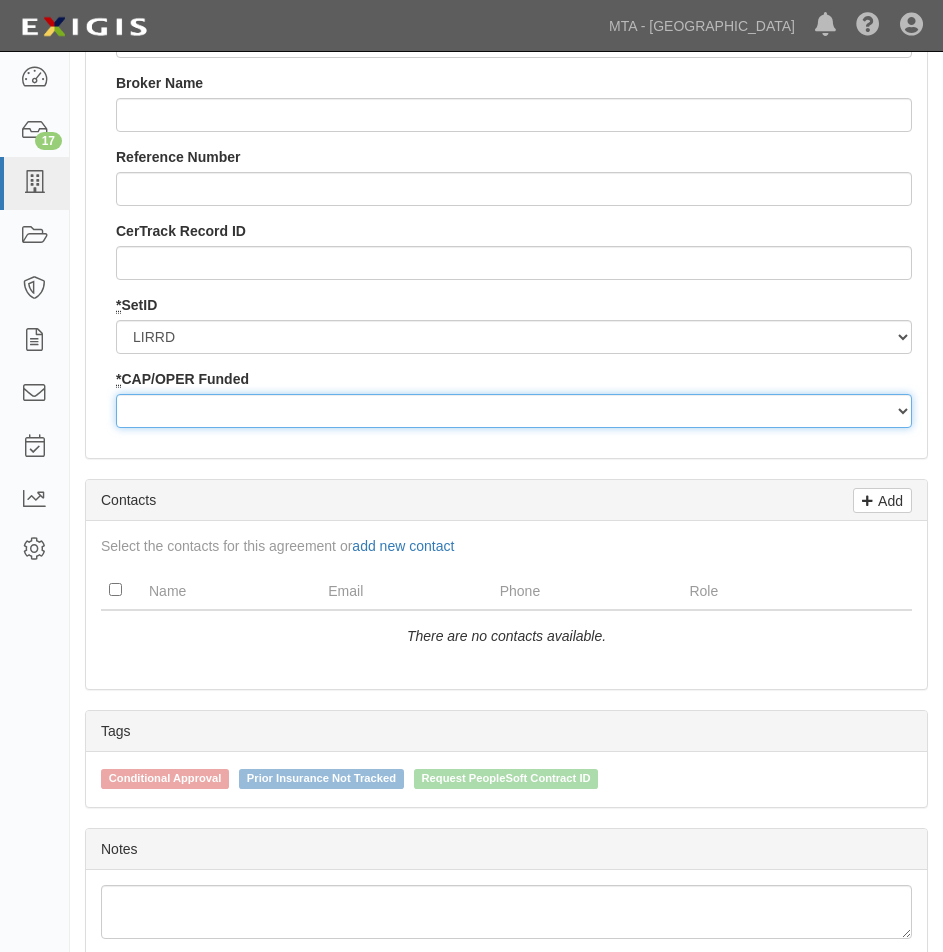 click on "Capital
Operating" at bounding box center [514, 411] 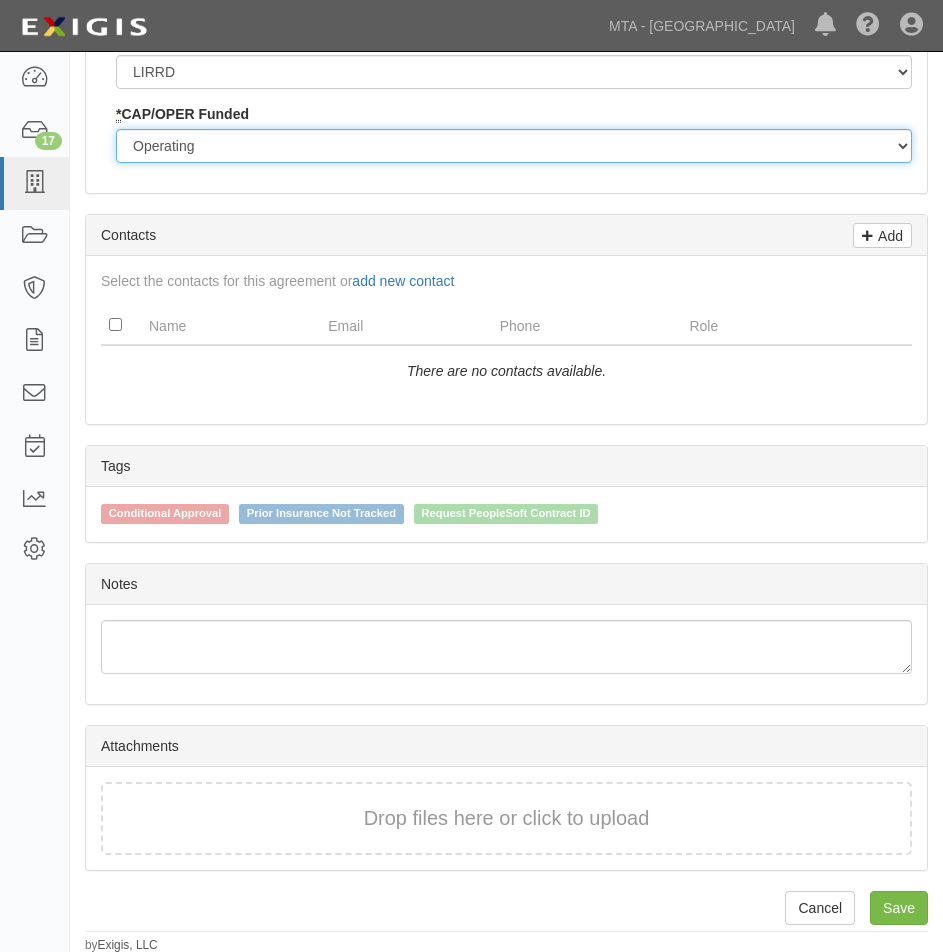 scroll, scrollTop: 2467, scrollLeft: 0, axis: vertical 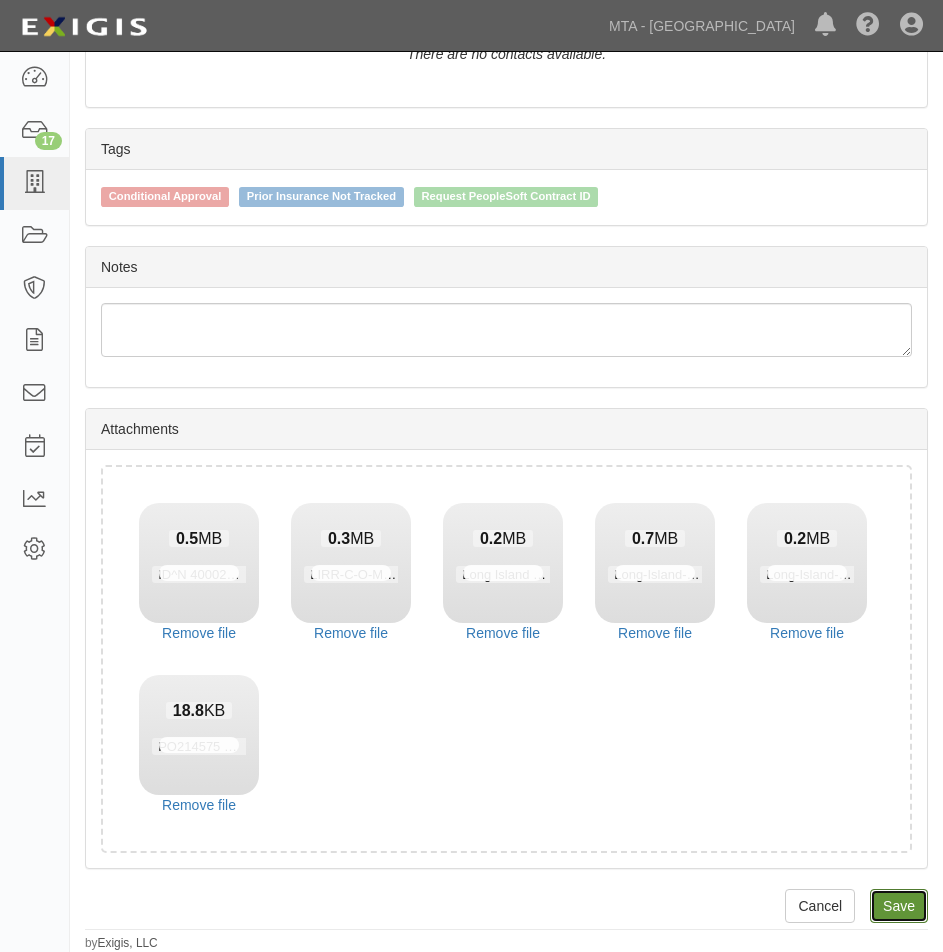 click on "Save" at bounding box center (899, 906) 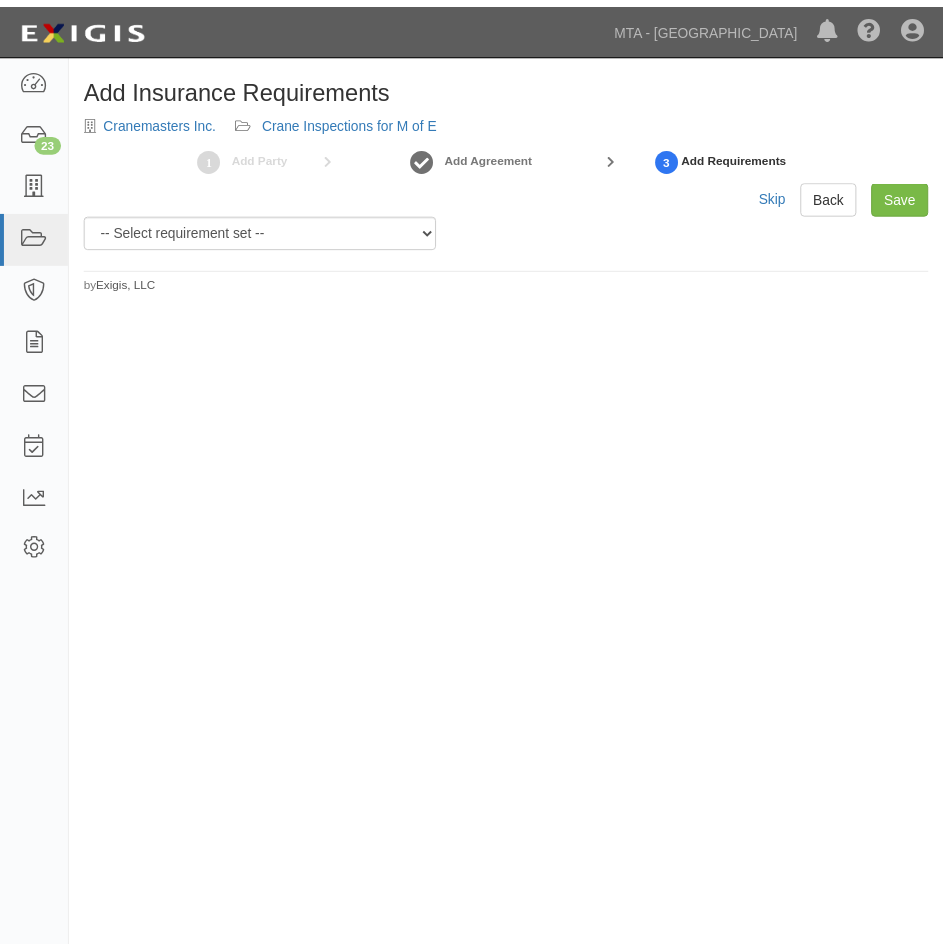 scroll, scrollTop: 0, scrollLeft: 0, axis: both 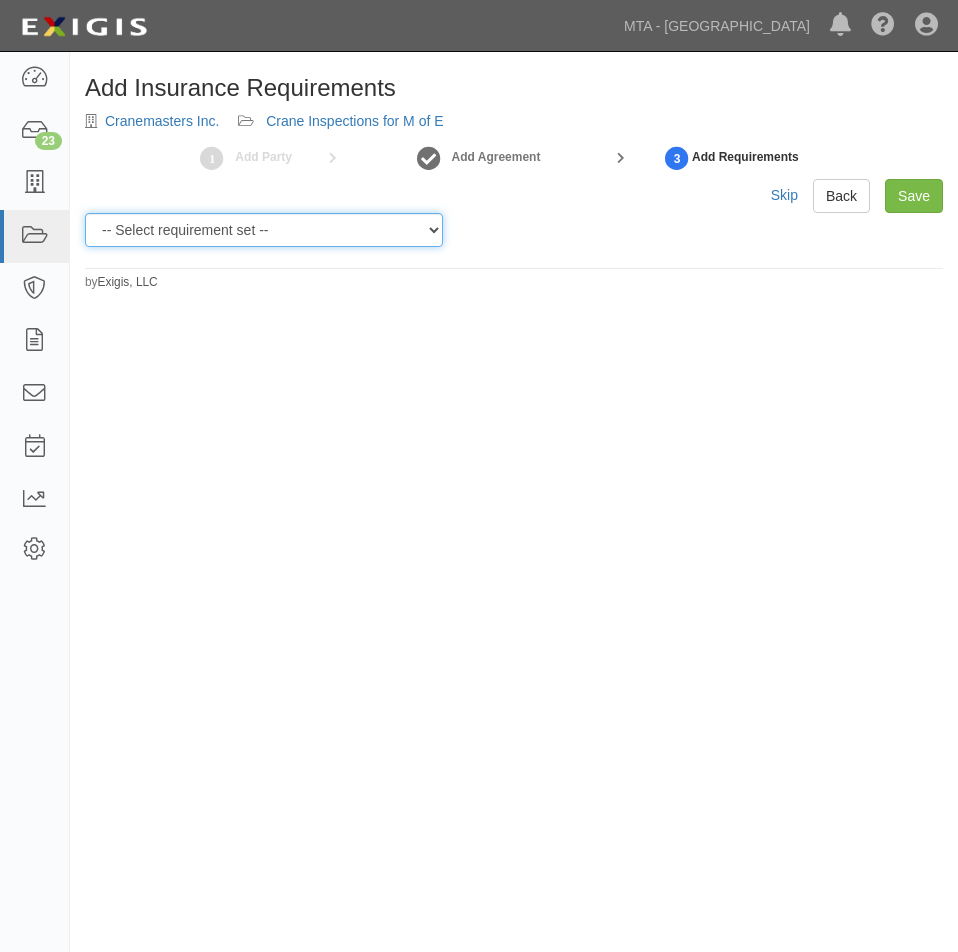click on "-- Select requirement set --
Basic
Basic Enhanced Option for Operating Agreements
Construction
Design Build
Professional Services" at bounding box center [264, 230] 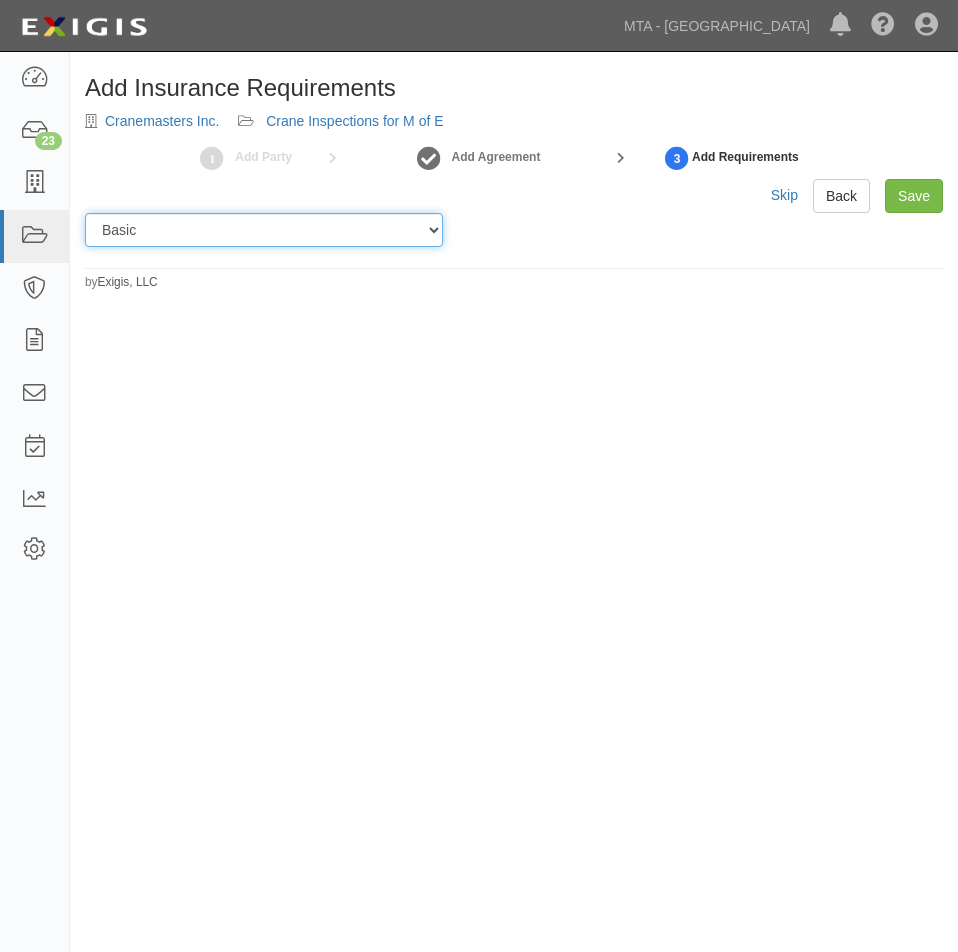 click on "-- Select requirement set --
Basic
Basic Enhanced Option for Operating Agreements
Construction
Design Build
Professional Services" at bounding box center (264, 230) 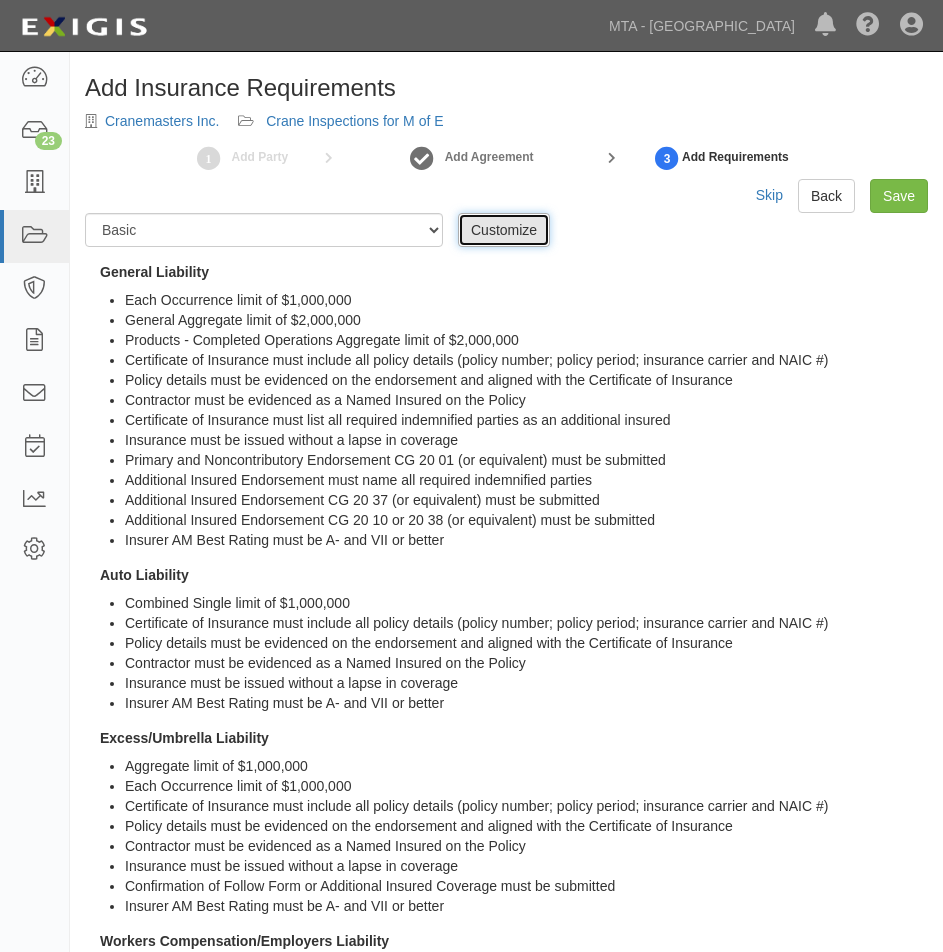 click on "Customize" at bounding box center [504, 230] 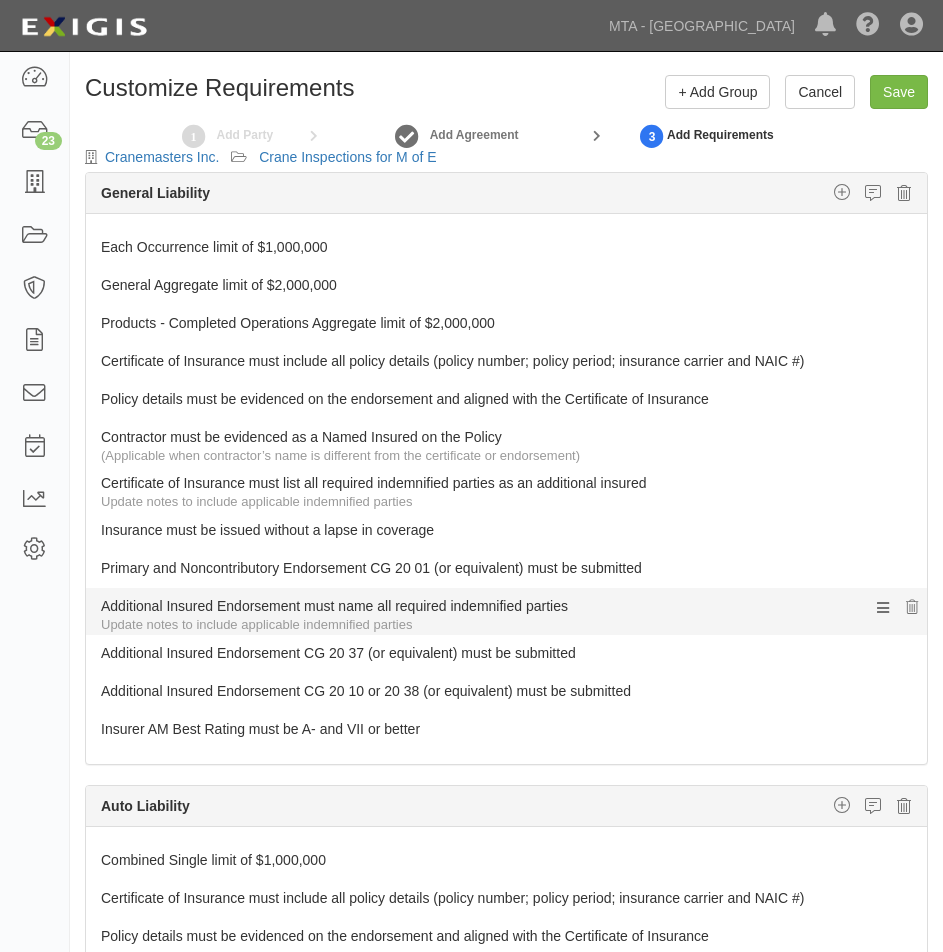 scroll, scrollTop: 0, scrollLeft: 0, axis: both 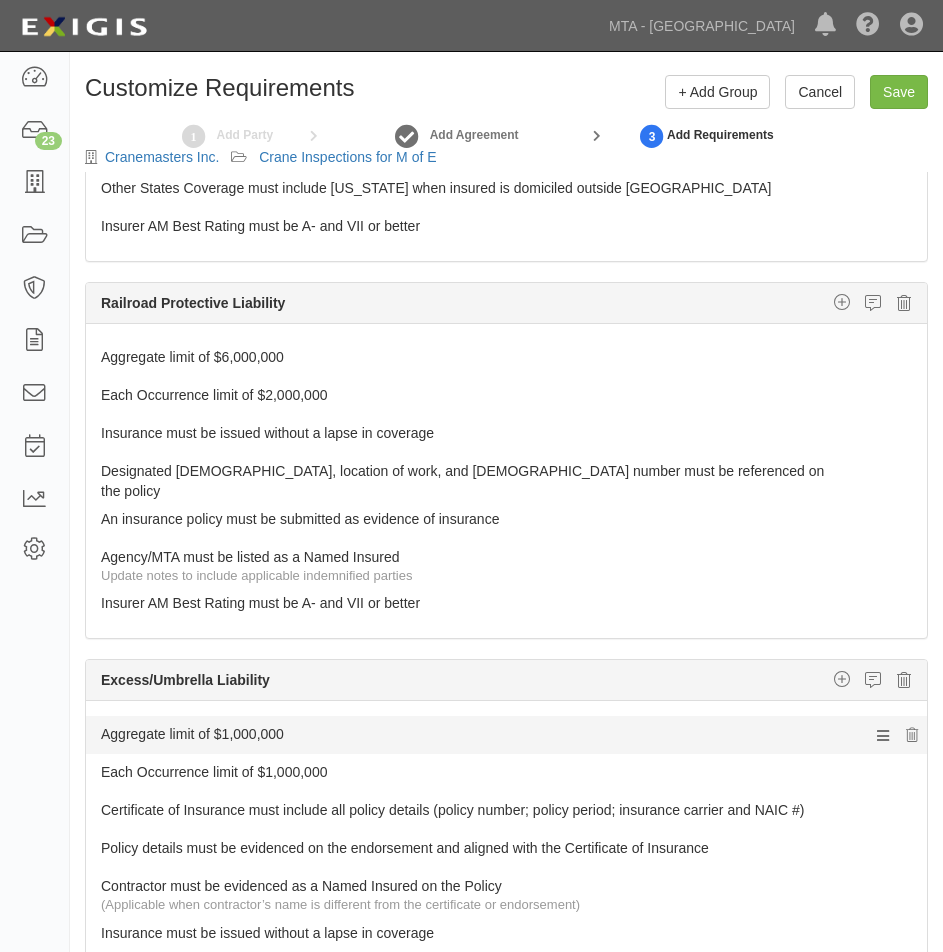 click on "Aggregate limit of $1,000,000" at bounding box center [469, 730] 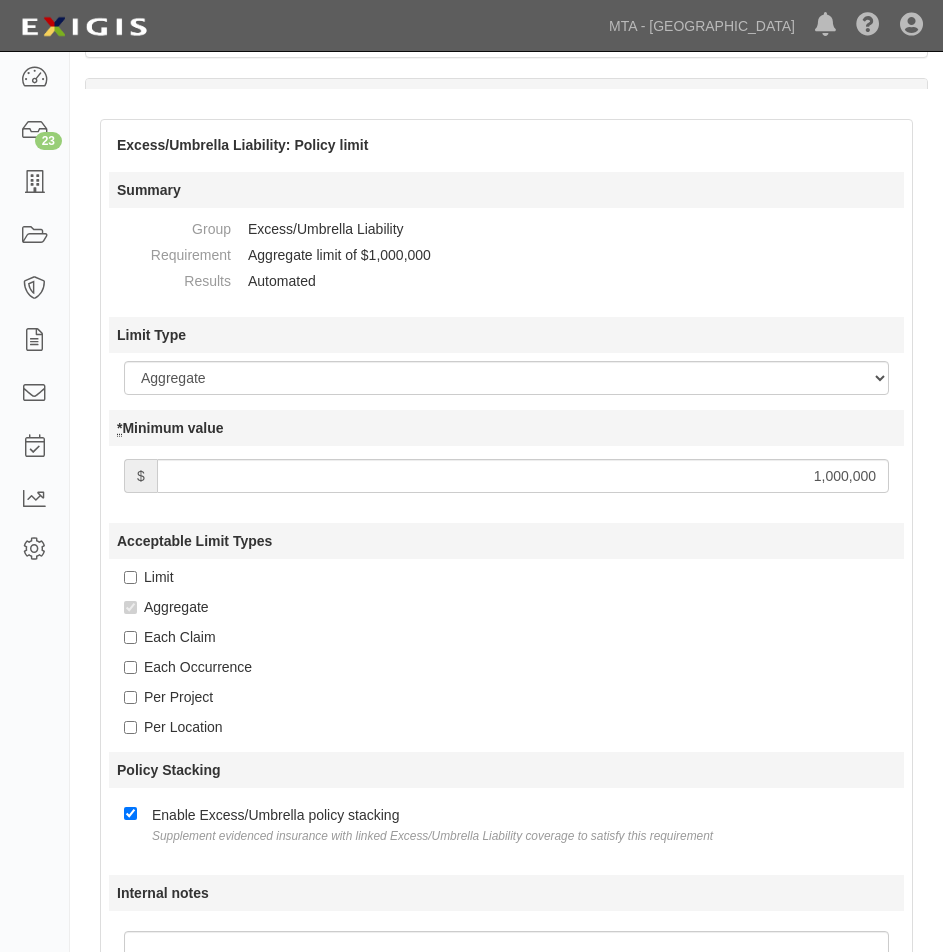 click on "1,000,000" at bounding box center [523, 476] 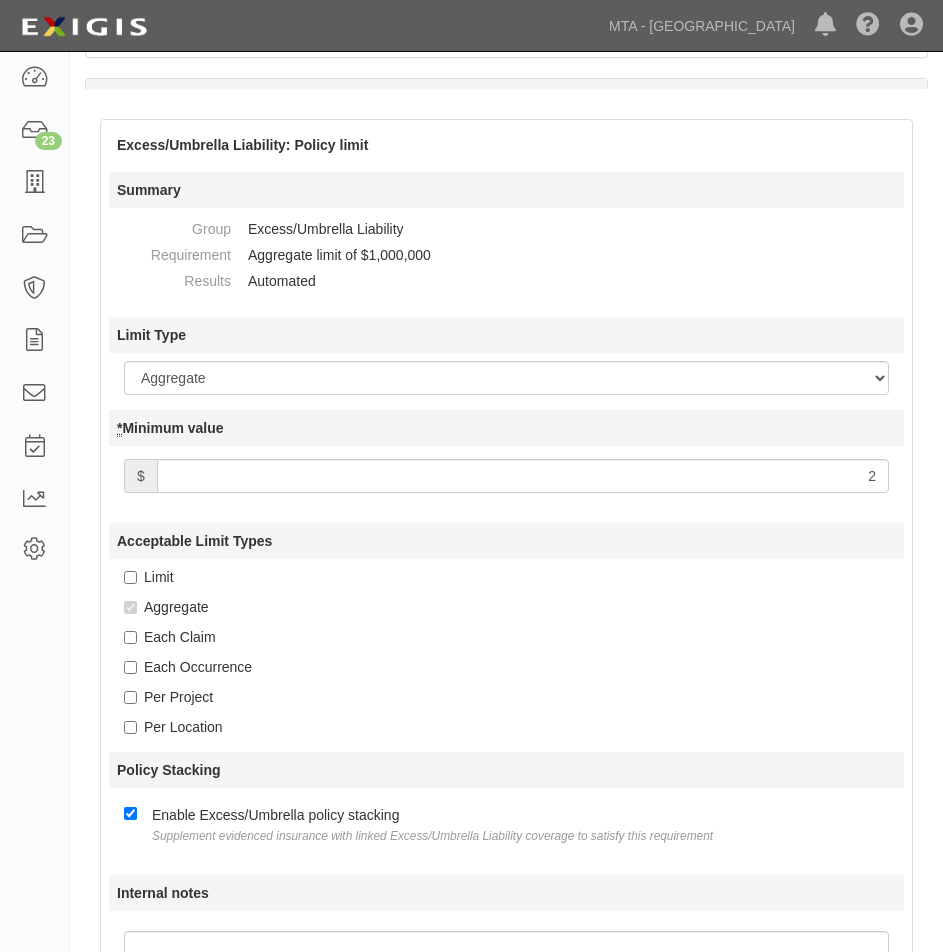type on "2,000,000" 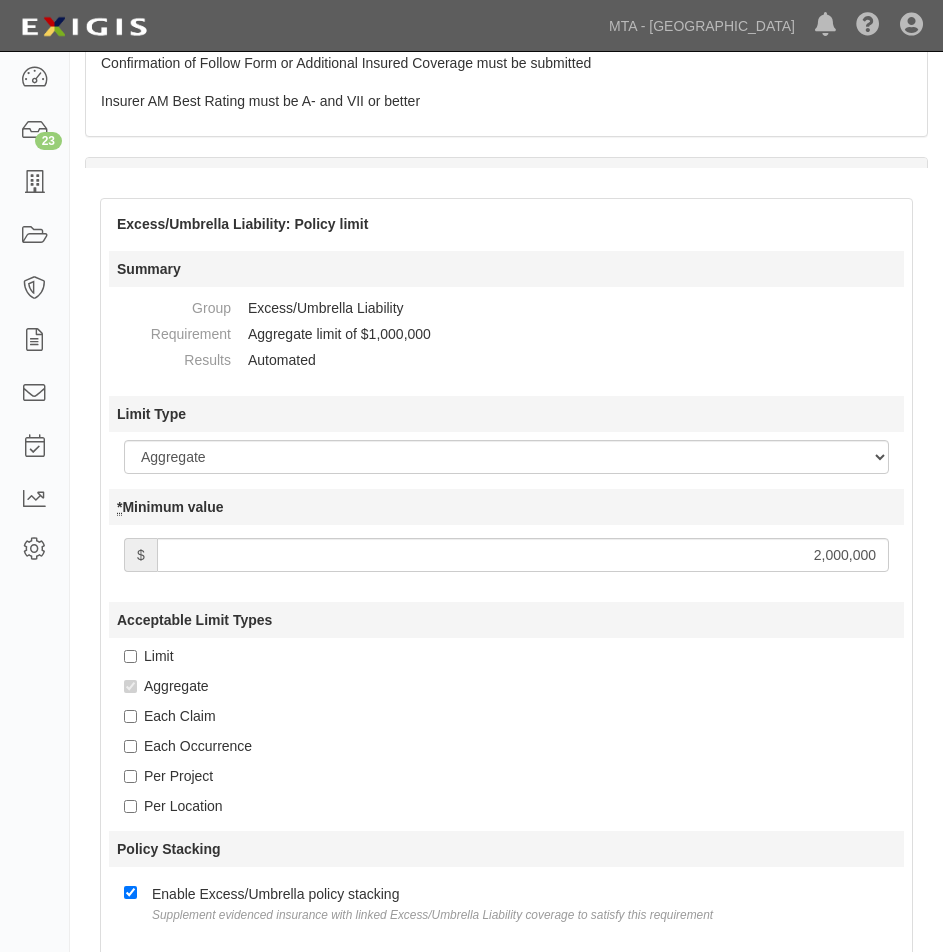 scroll, scrollTop: 680, scrollLeft: 0, axis: vertical 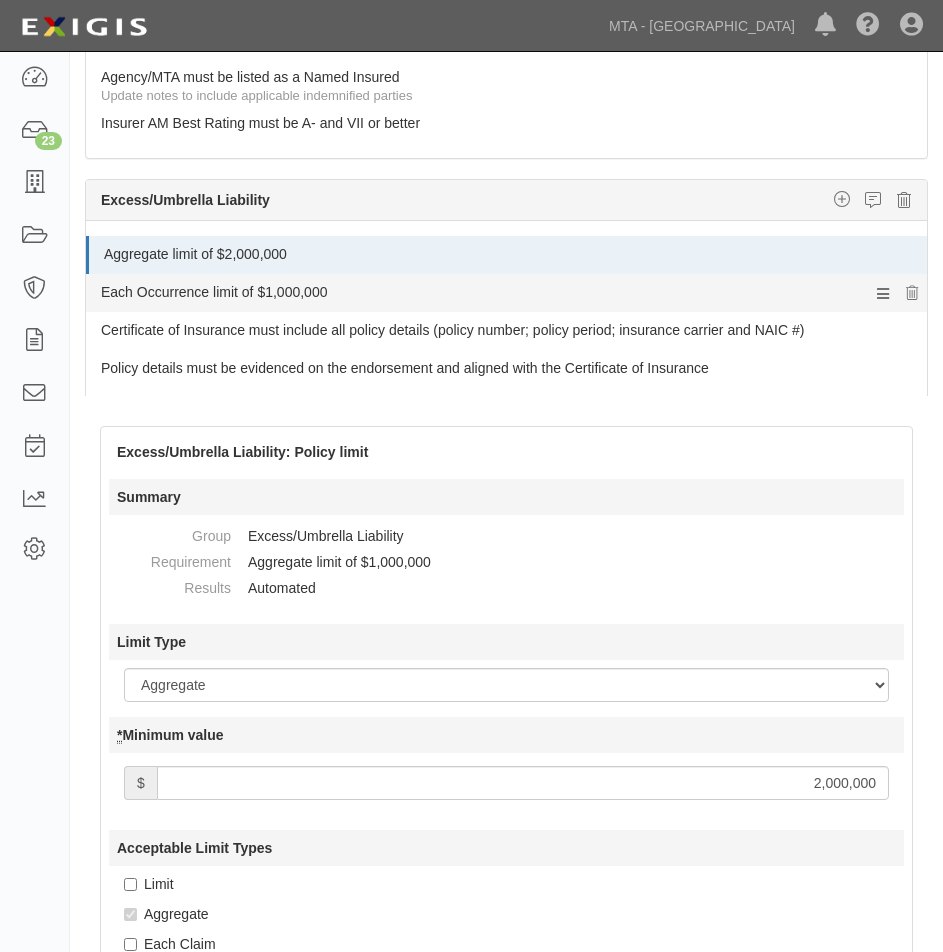 click on "Each Occurrence limit of $1,000,000" at bounding box center (469, 288) 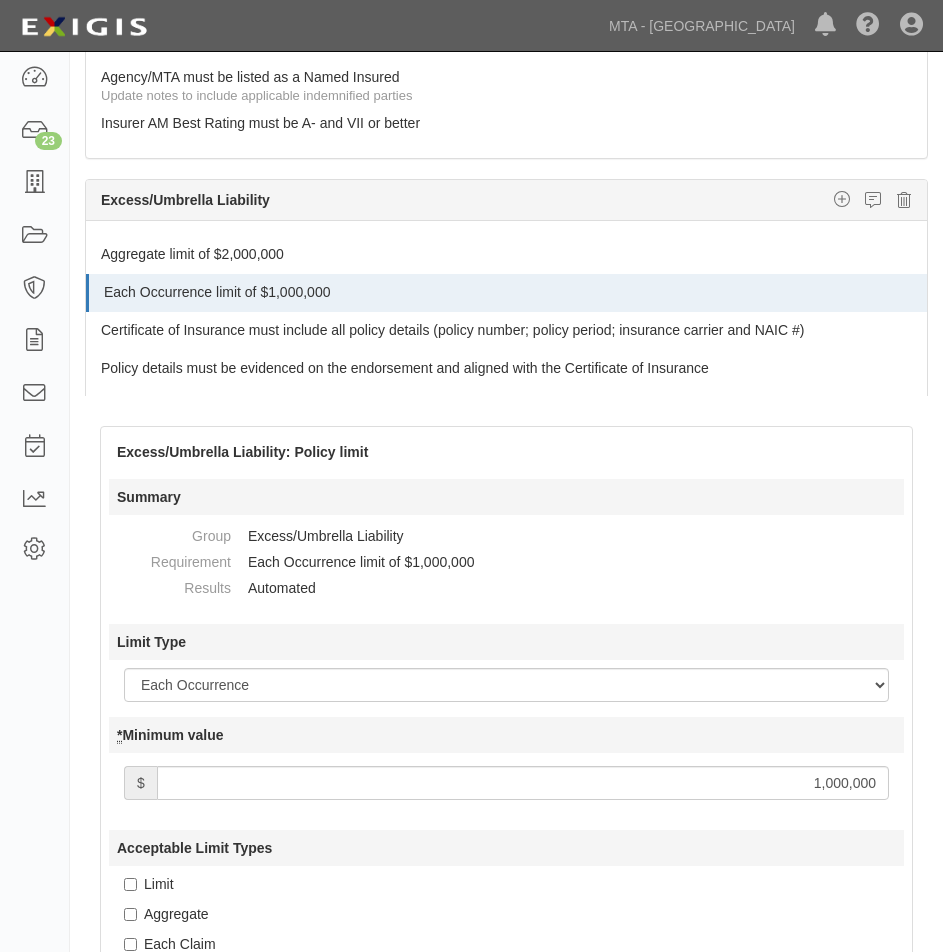 click on "1,000,000" at bounding box center (523, 783) 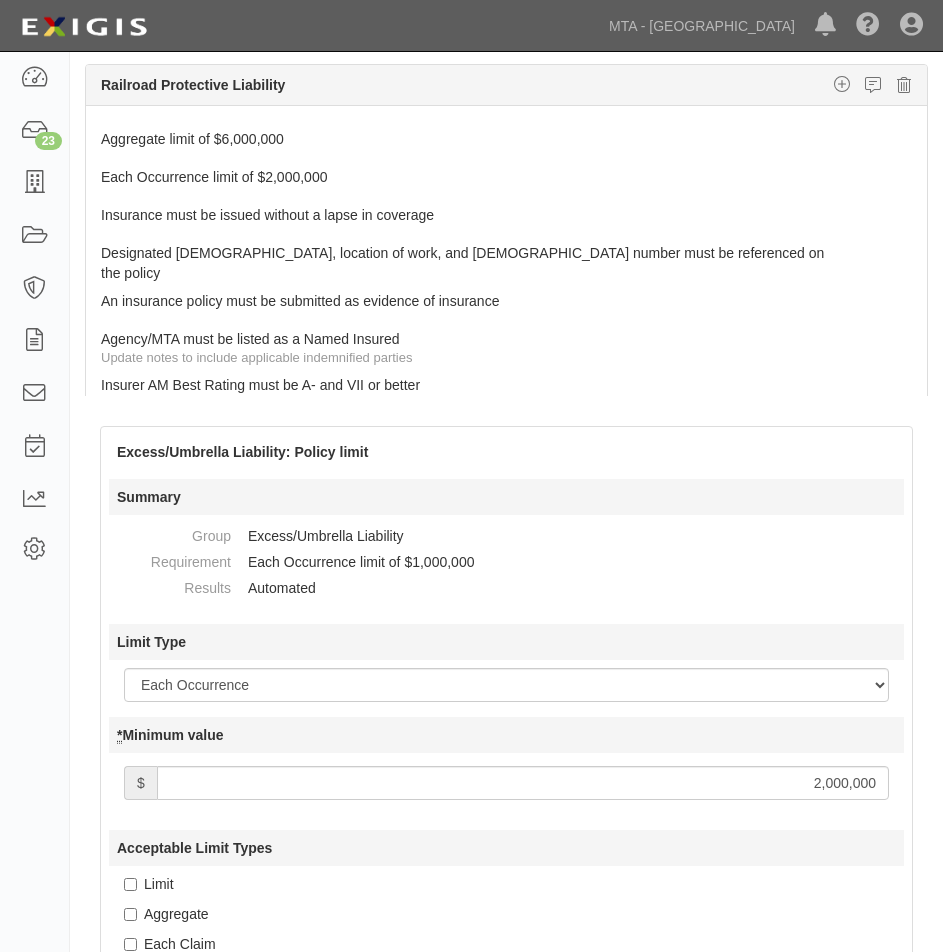 scroll, scrollTop: 600, scrollLeft: 0, axis: vertical 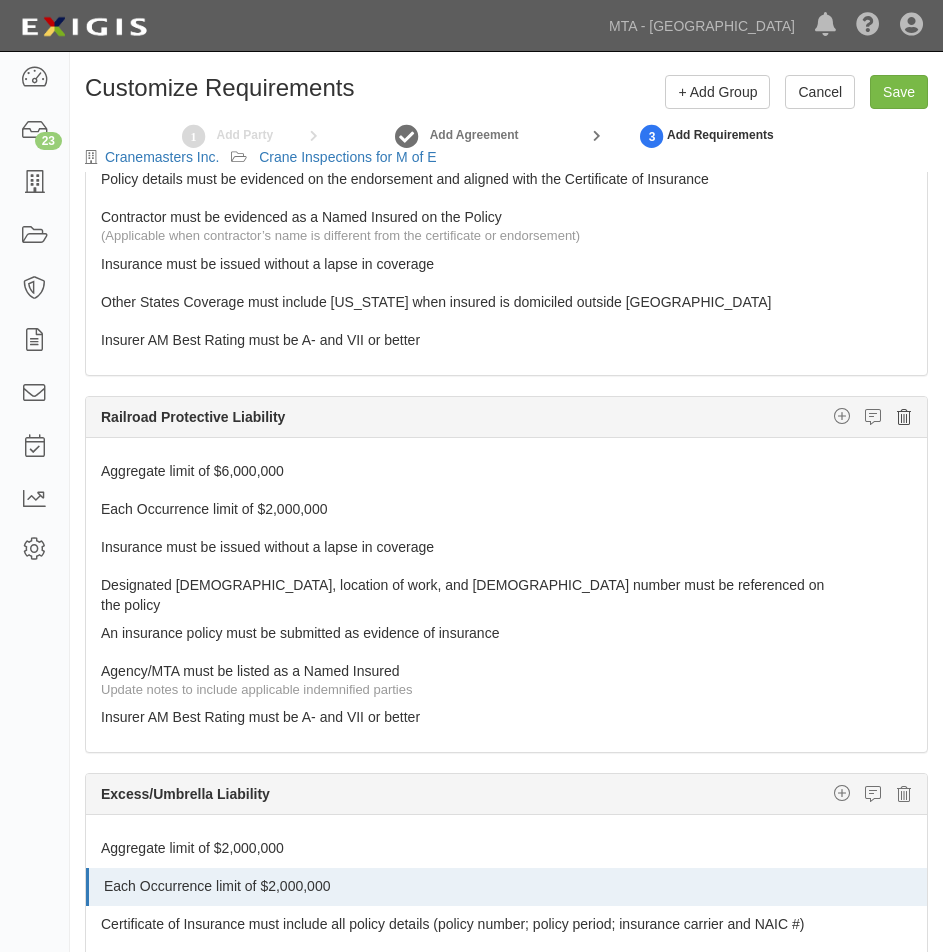 type on "2,000,000" 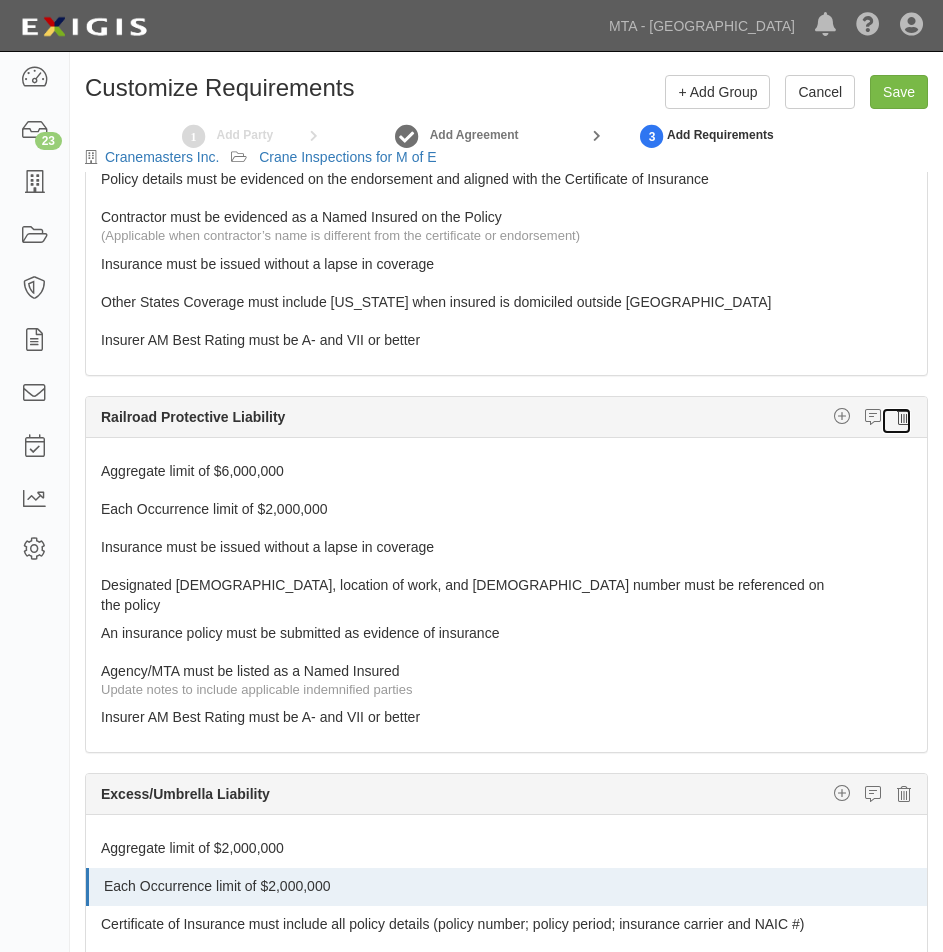 click at bounding box center (904, 417) 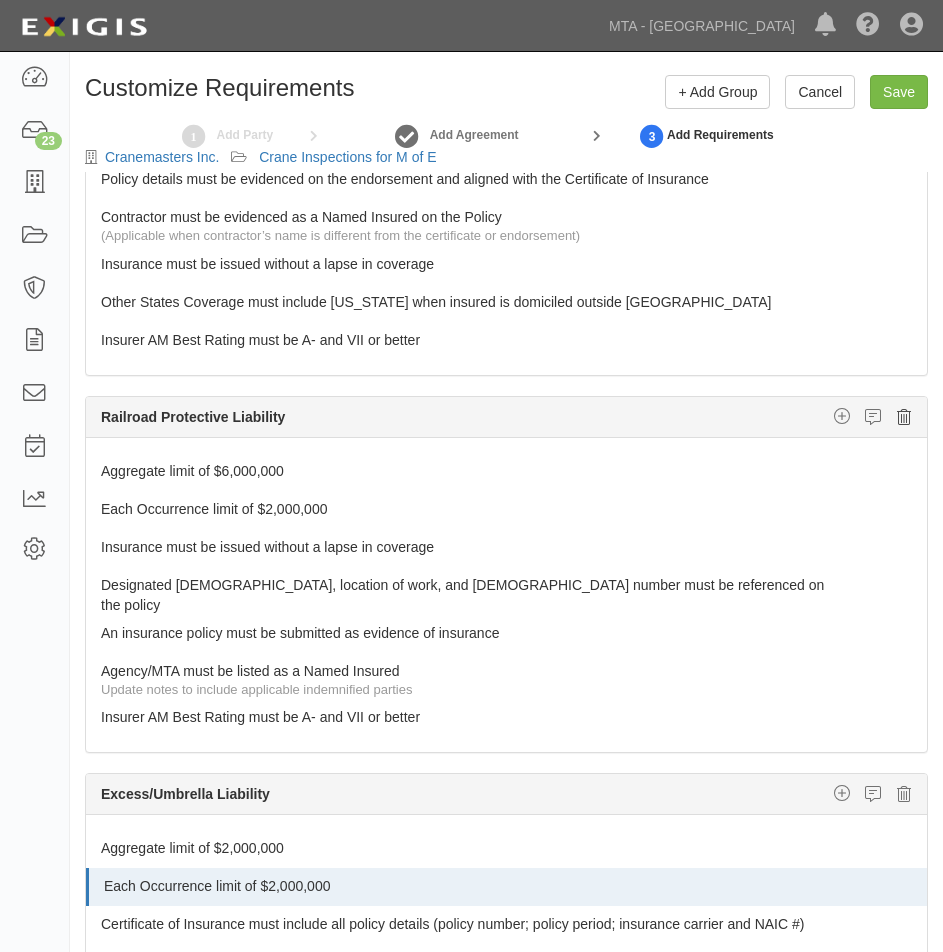 scroll, scrollTop: 1018, scrollLeft: 0, axis: vertical 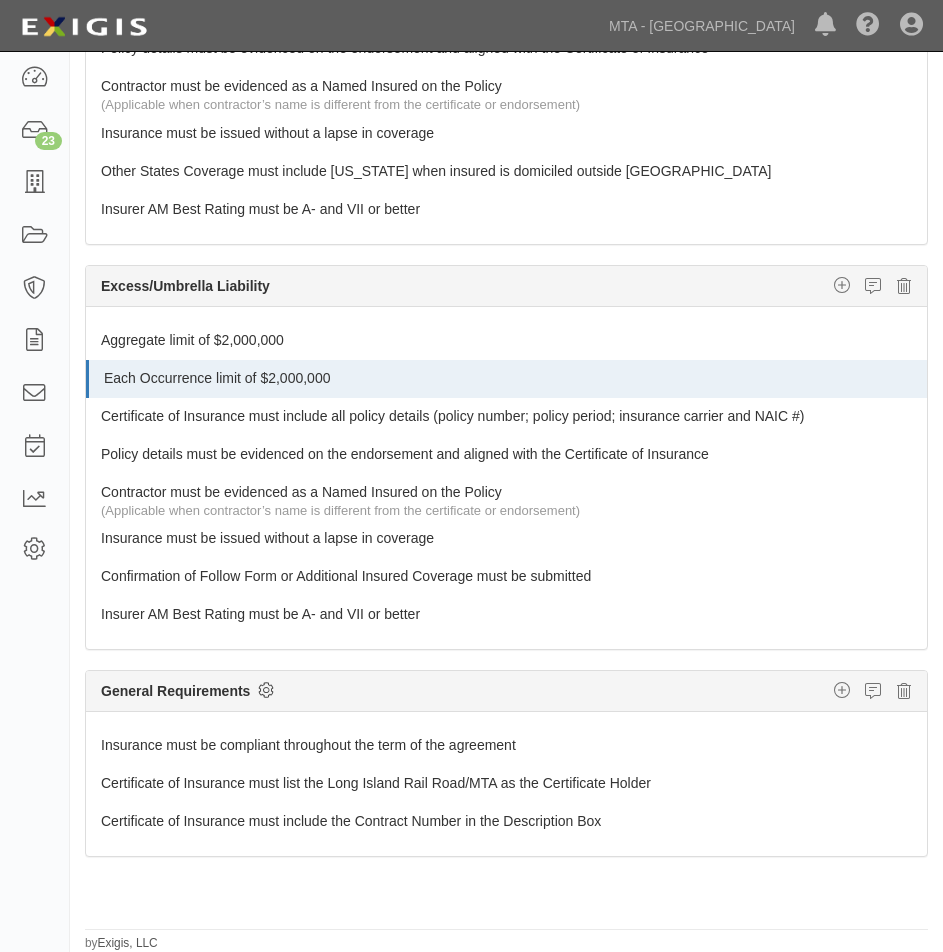 click at bounding box center [266, 690] 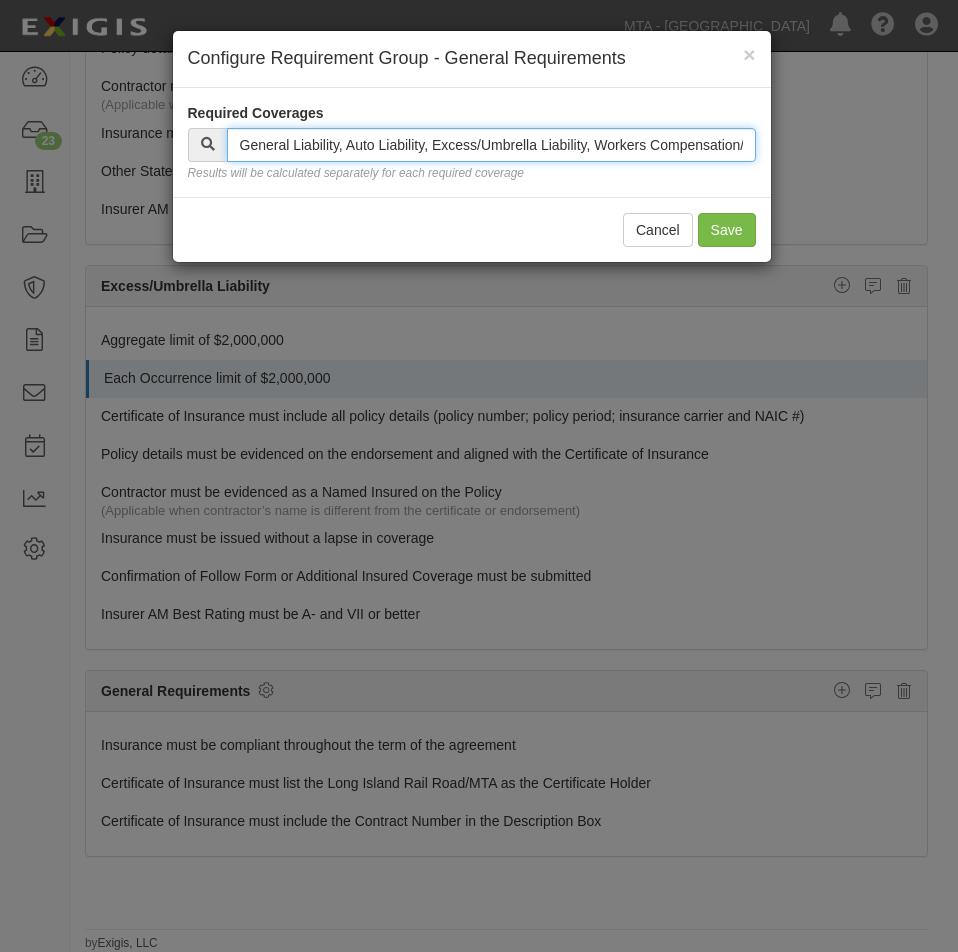 click at bounding box center [491, 145] 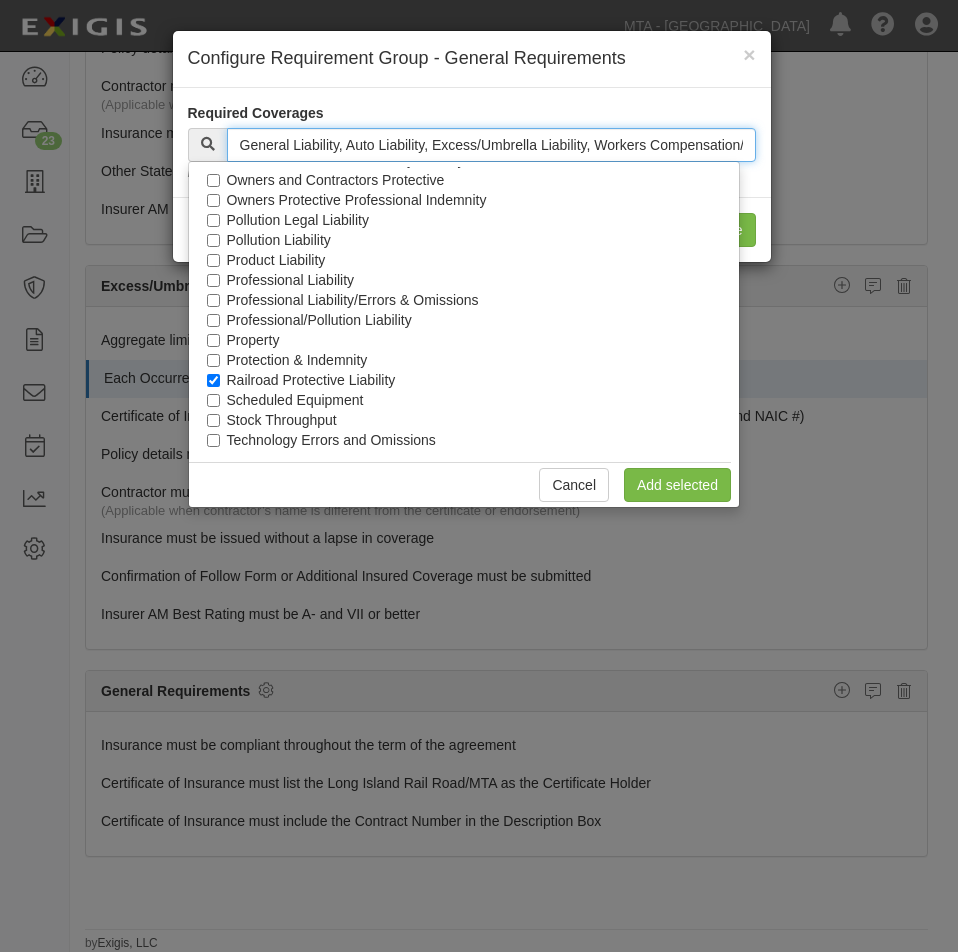 scroll, scrollTop: 1014, scrollLeft: 0, axis: vertical 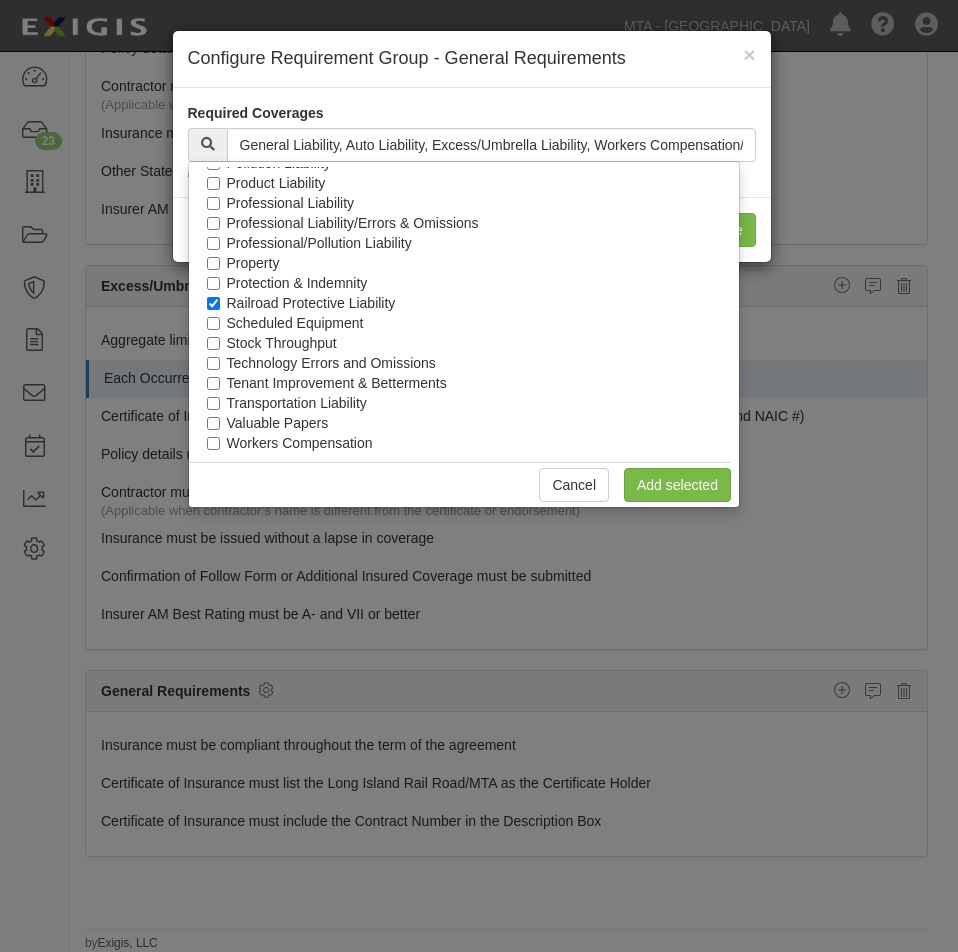click on "Railroad Protective Liability" at bounding box center [311, 303] 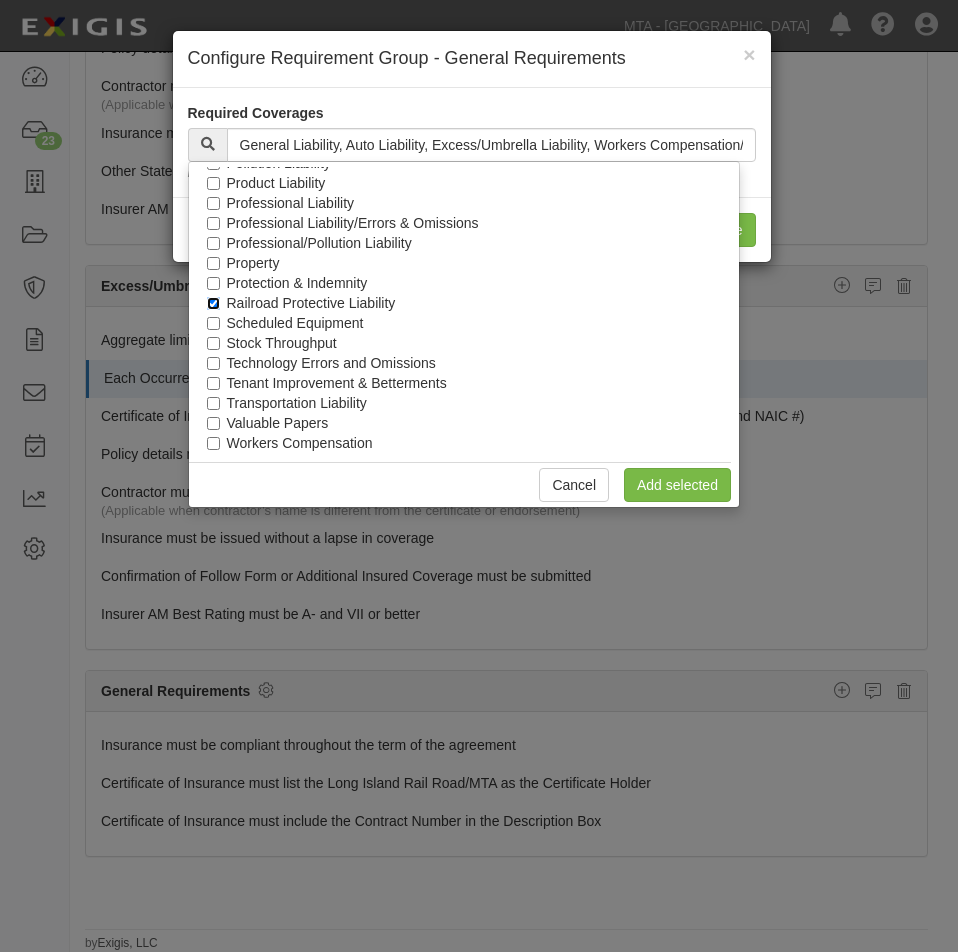 click on "Railroad Protective Liability" at bounding box center [213, 303] 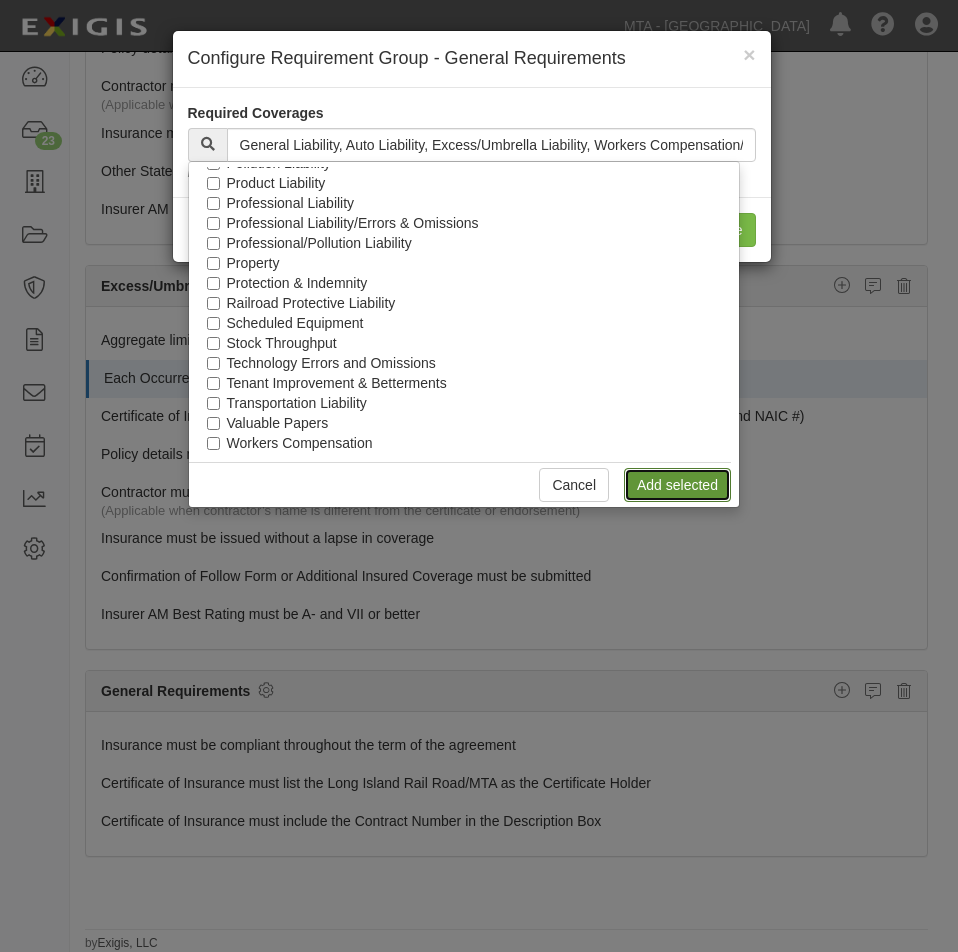 click on "Add selected" at bounding box center [677, 485] 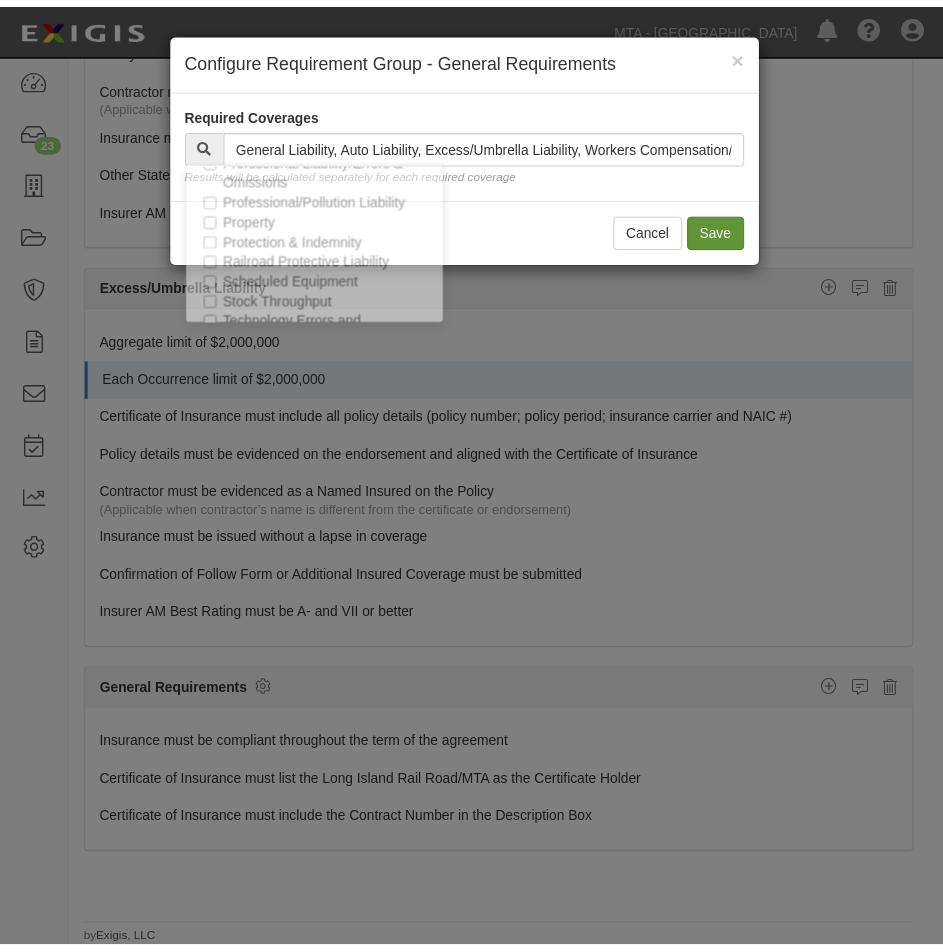 scroll, scrollTop: 2374, scrollLeft: 0, axis: vertical 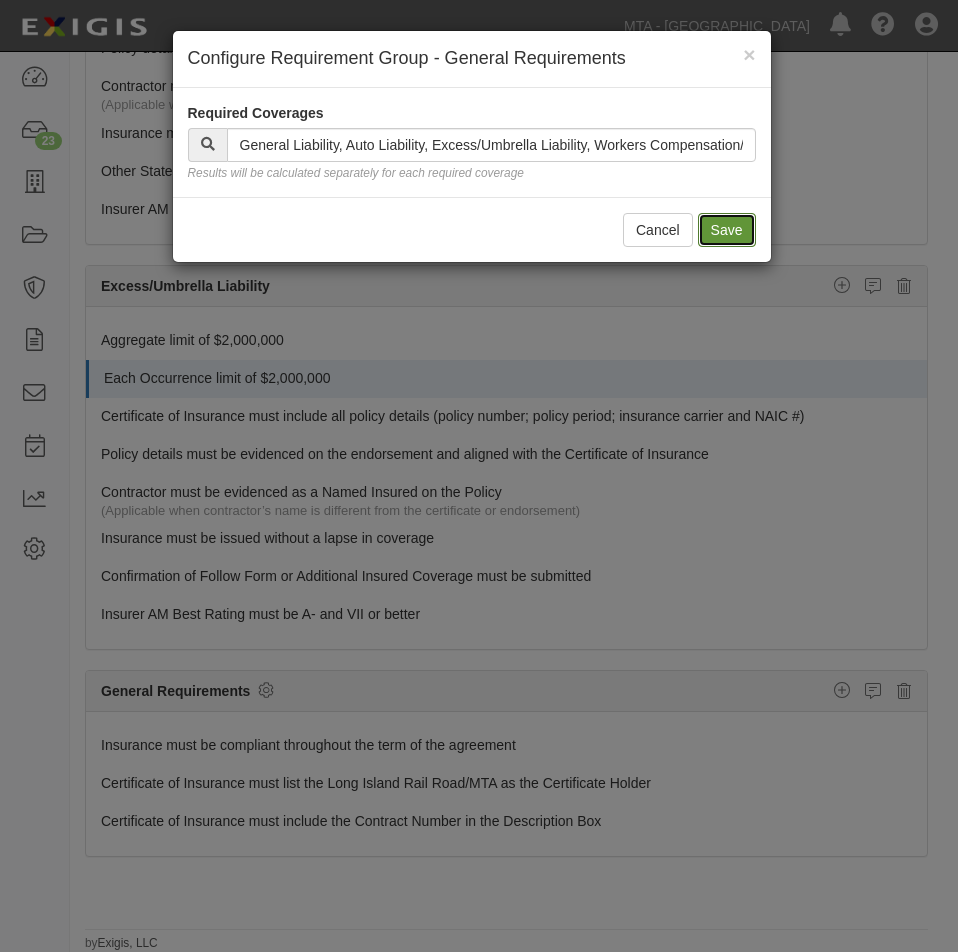 click on "Save" at bounding box center [727, 230] 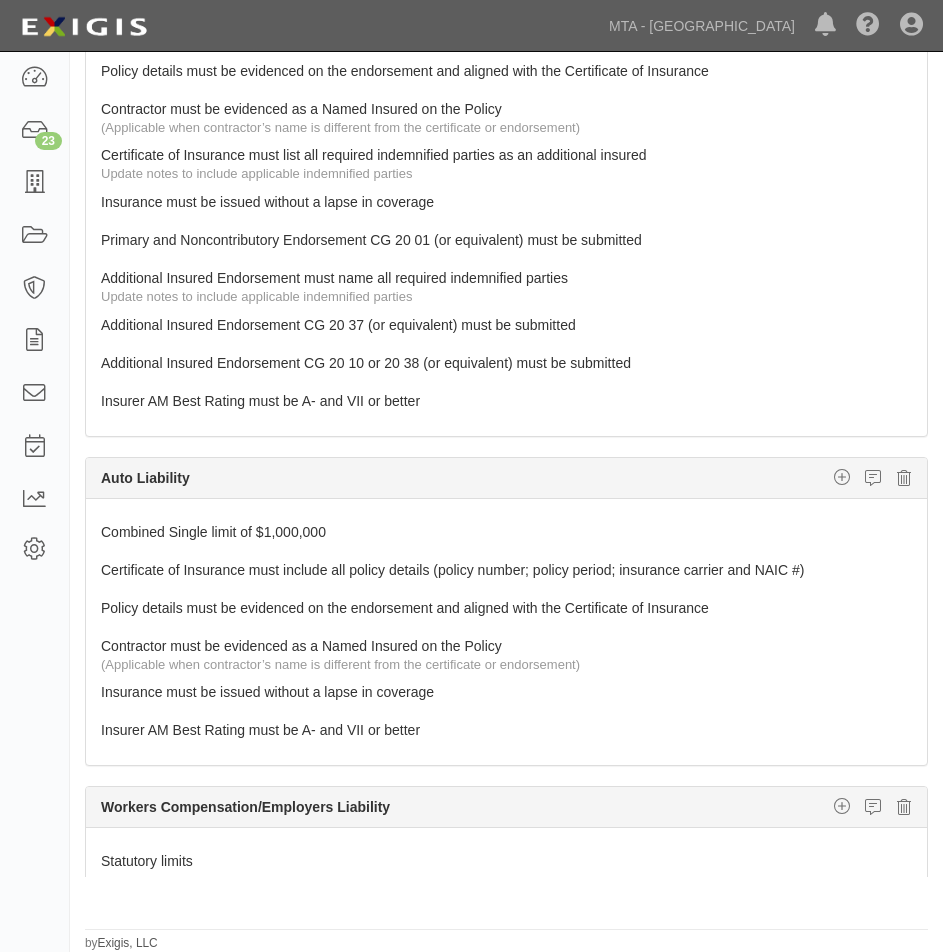 scroll, scrollTop: 0, scrollLeft: 0, axis: both 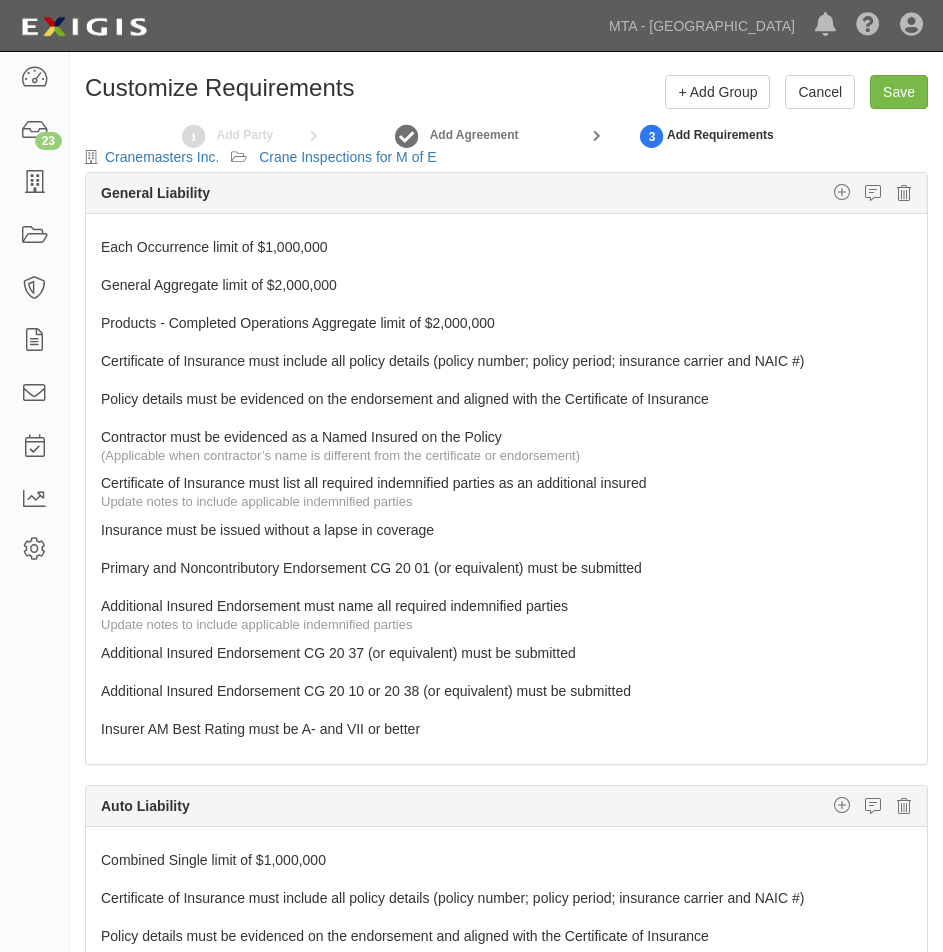 click on "+ Add Group General Liability Auto Liability Excess/Umbrella Liability Workers Compensation/Employers Liability Asbestos Abatement Automobile Liability with MSC90 & CA9948 (or NYS Equivalent) Endorsements Auto Physical Damage Aviation Liability Boiler & Machinery Builders Risk Builder's Risk/Installation Floater Building Business Income  Business Interruption Business Owner's Policy Business Personal Property Cargo Contractors Pollution Liability Contractors Professional Liability Crime Cyber Privacy Liability Difference-In-Conditions  Directors and Officers  Disability Benefits Earthquake EDP Hardware Employee Dishonesty Employers Liability Employment Practices Liability Equipment Floater Errors and Omissions  Extra Expense Fidelity and Fiduciary Professional Liability Fiduciary Liability Financial Institution Fine Arts Flood Garage Keepers Legal Liability Garagekeepers Legal Liability Garage Liability Hazardous Transporters Inland Marine Installation Floater Kidnap and Ransom Leased/Rented Equipment" at bounding box center [499, 93] 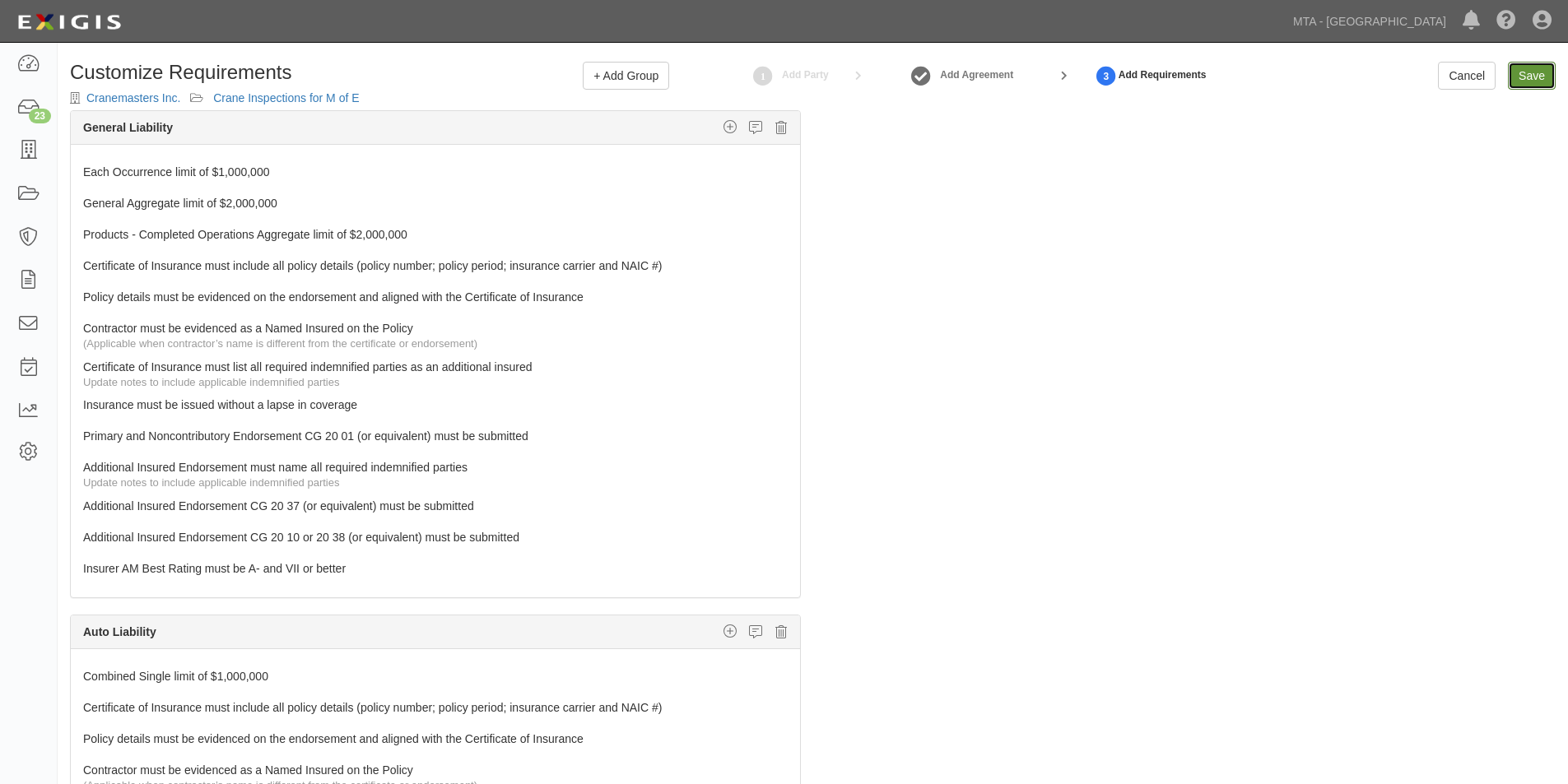 click on "Save" at bounding box center [1532, 76] 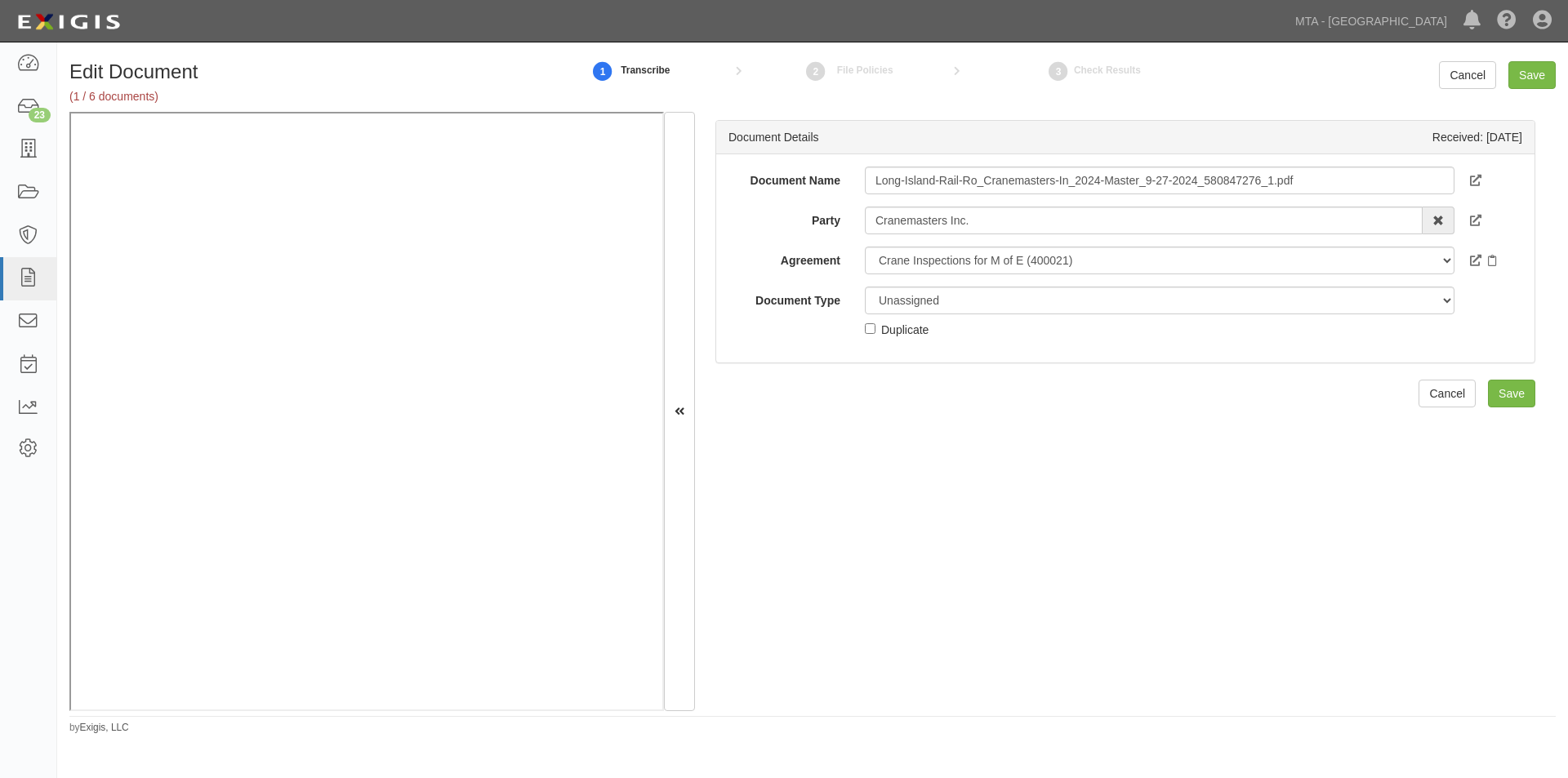 scroll, scrollTop: 0, scrollLeft: 0, axis: both 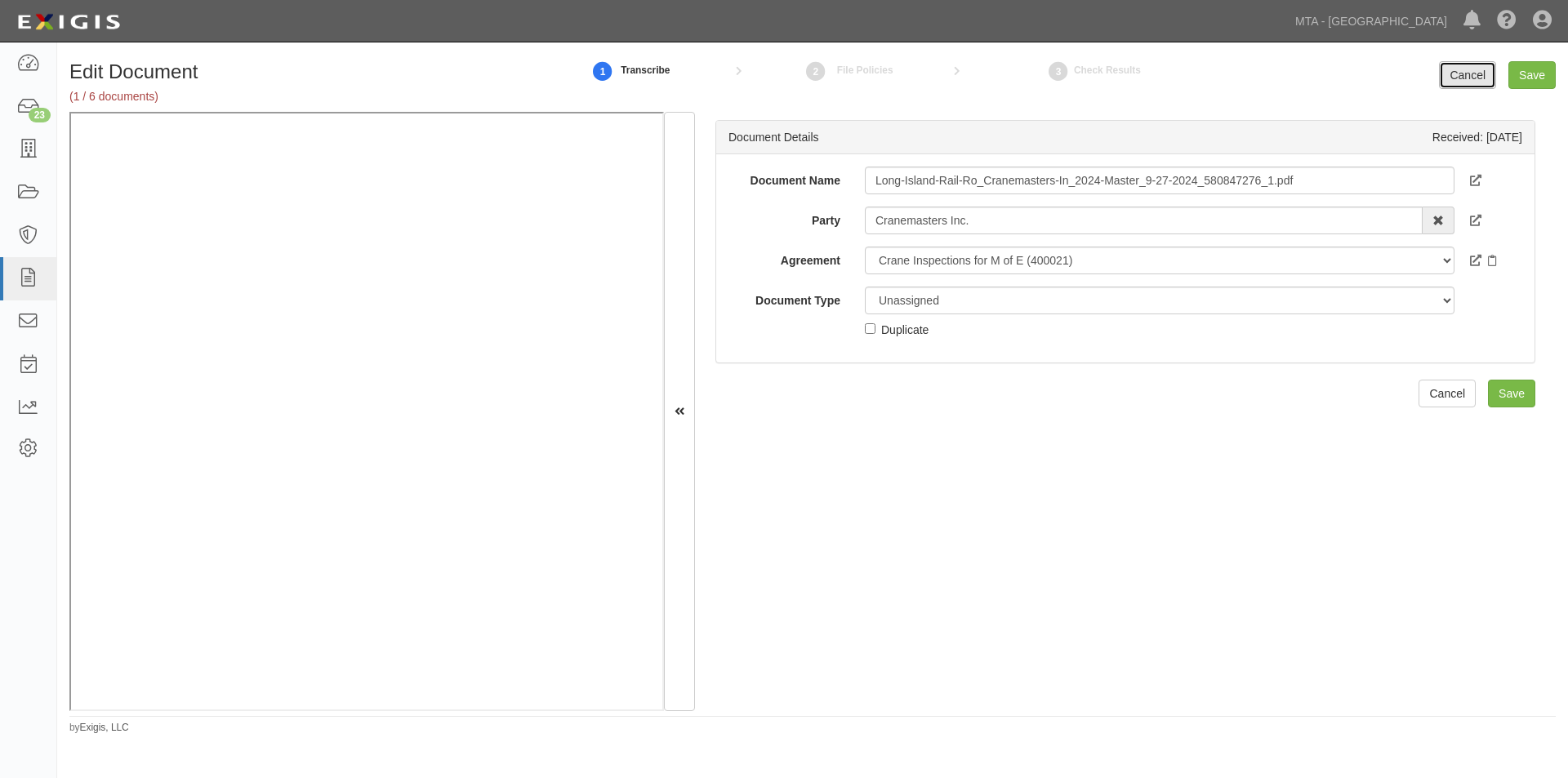 click on "Cancel" at bounding box center (1468, 75) 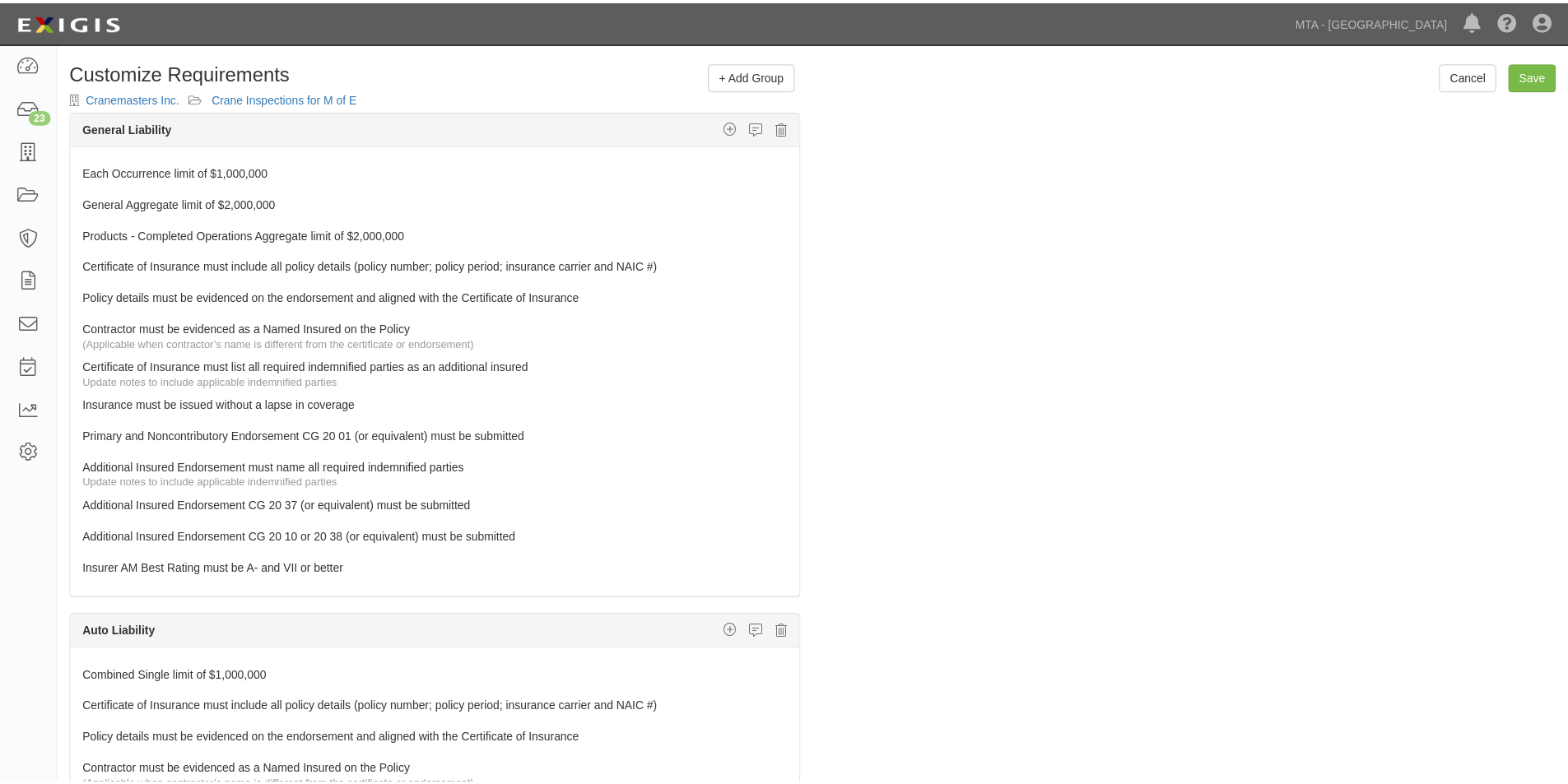 scroll, scrollTop: 0, scrollLeft: 0, axis: both 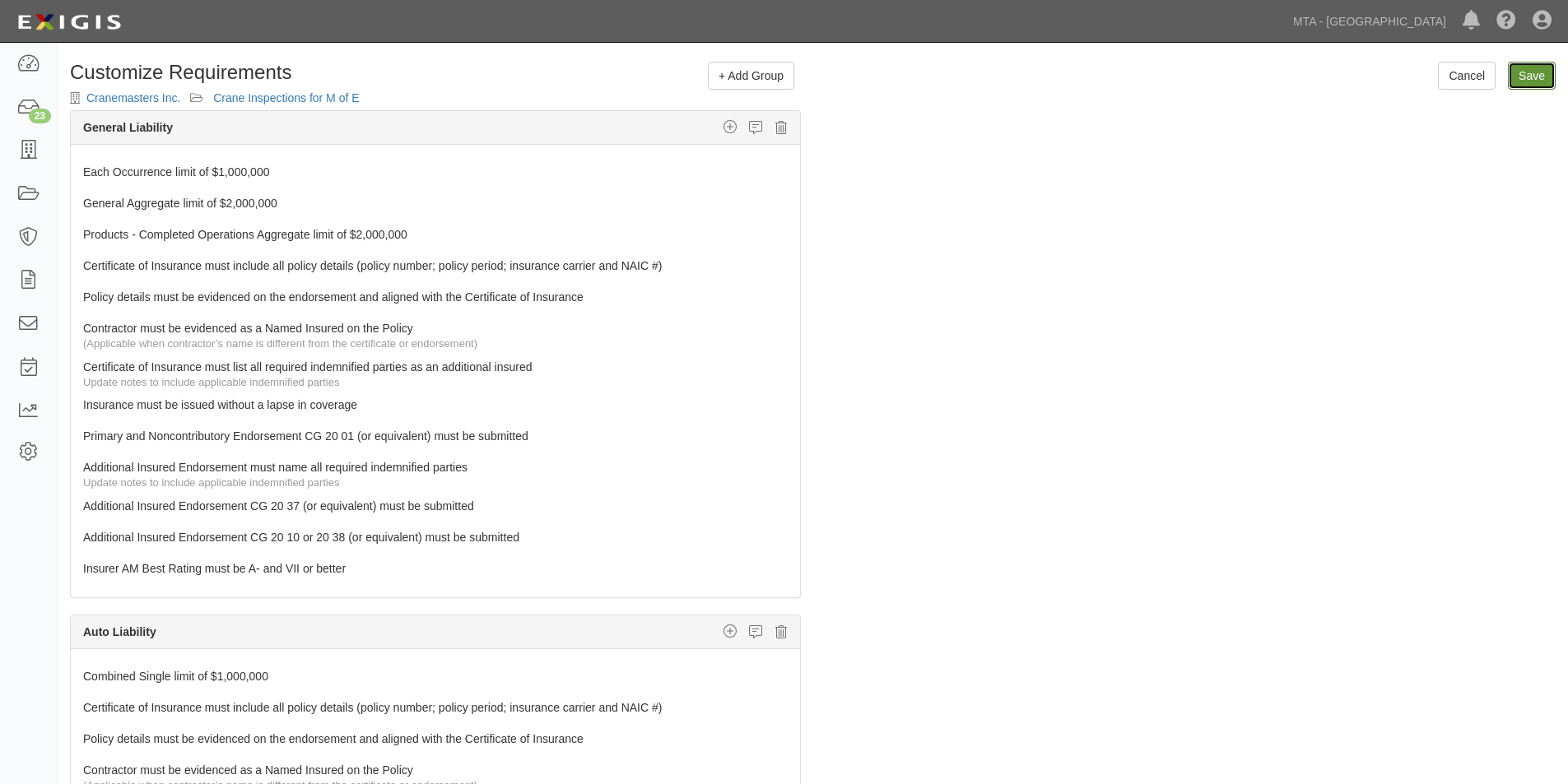 click on "Save" at bounding box center [1532, 76] 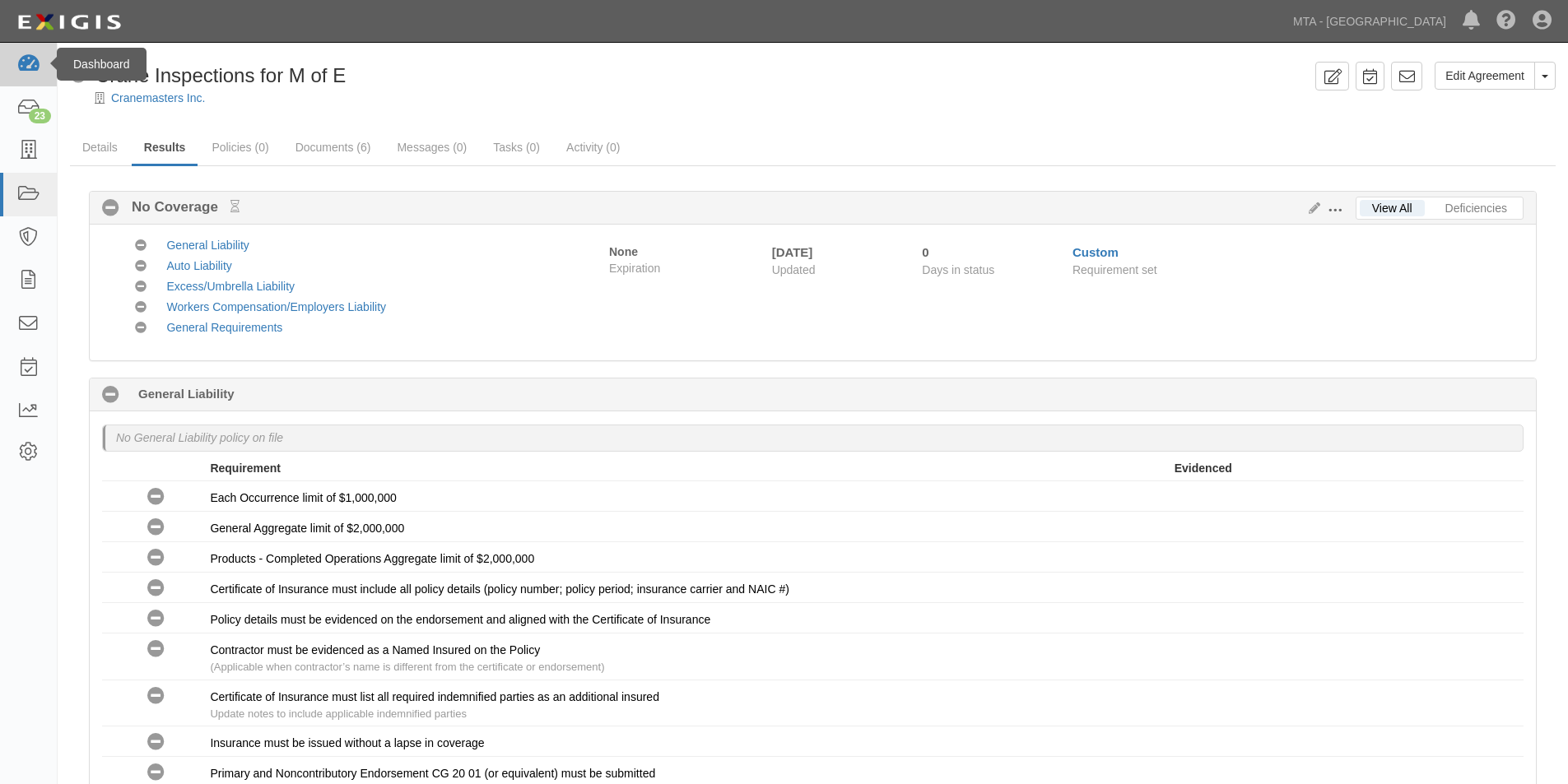 scroll, scrollTop: 0, scrollLeft: 0, axis: both 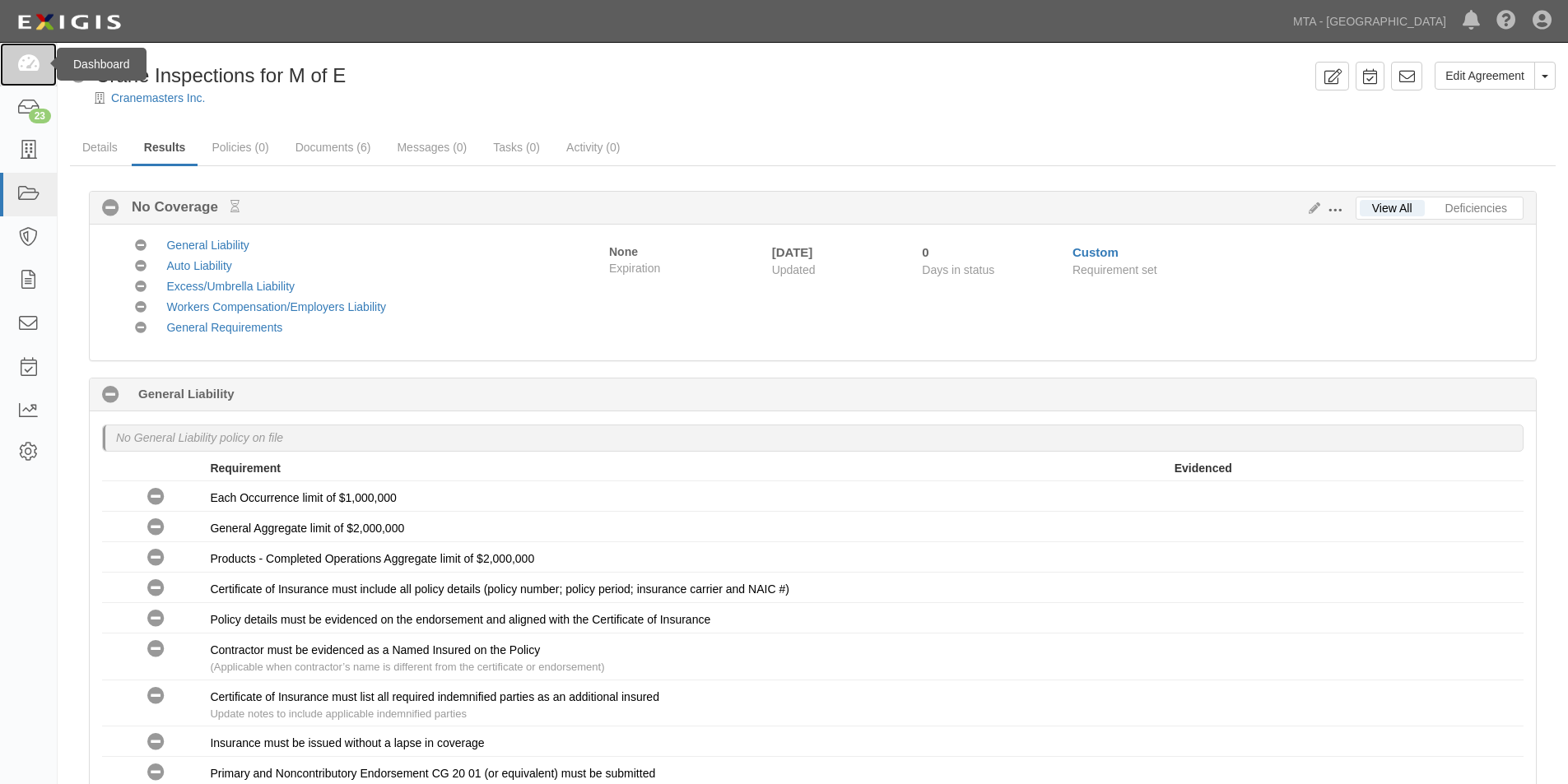 click at bounding box center (28, 64) 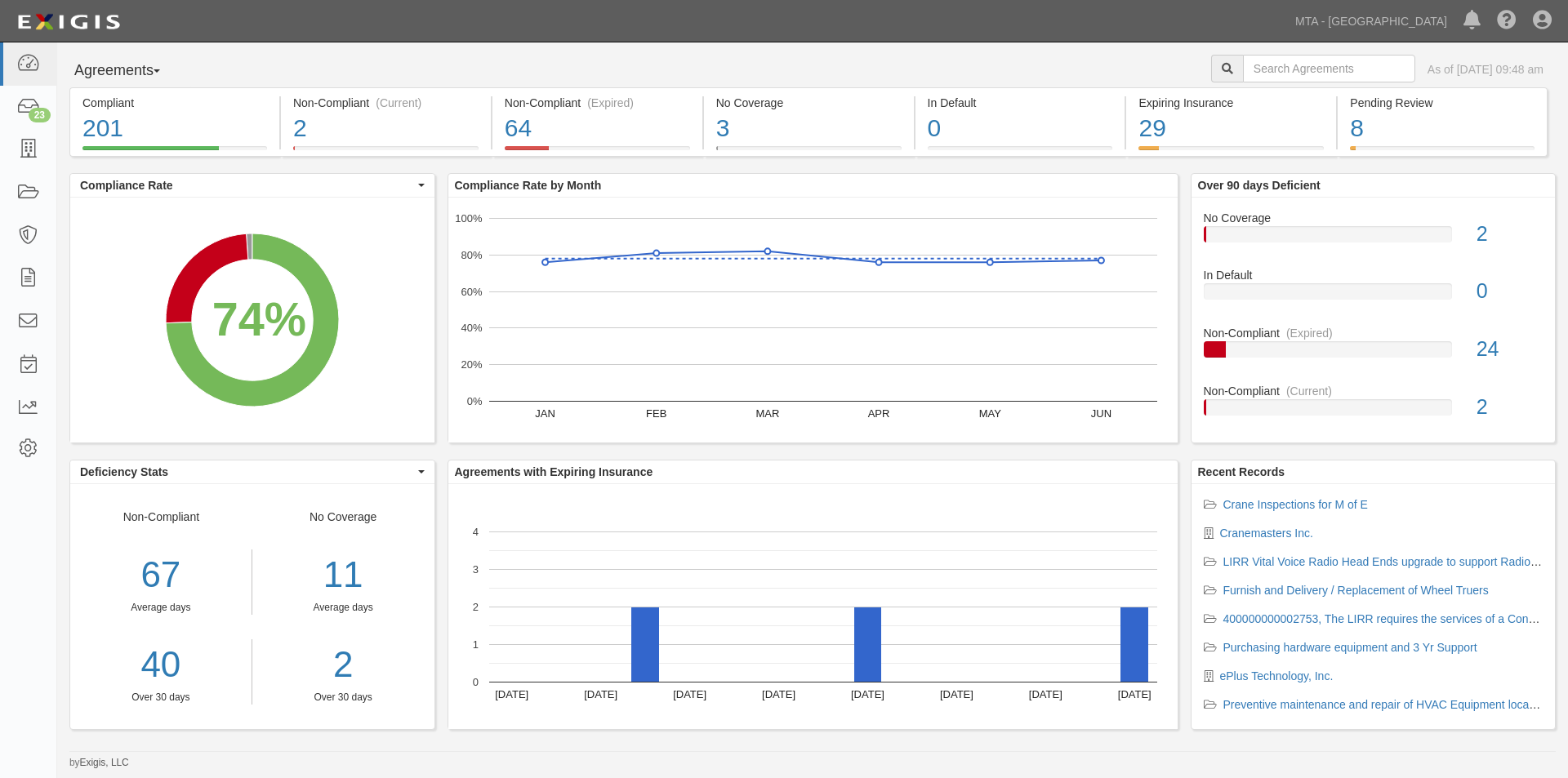 scroll, scrollTop: 0, scrollLeft: 0, axis: both 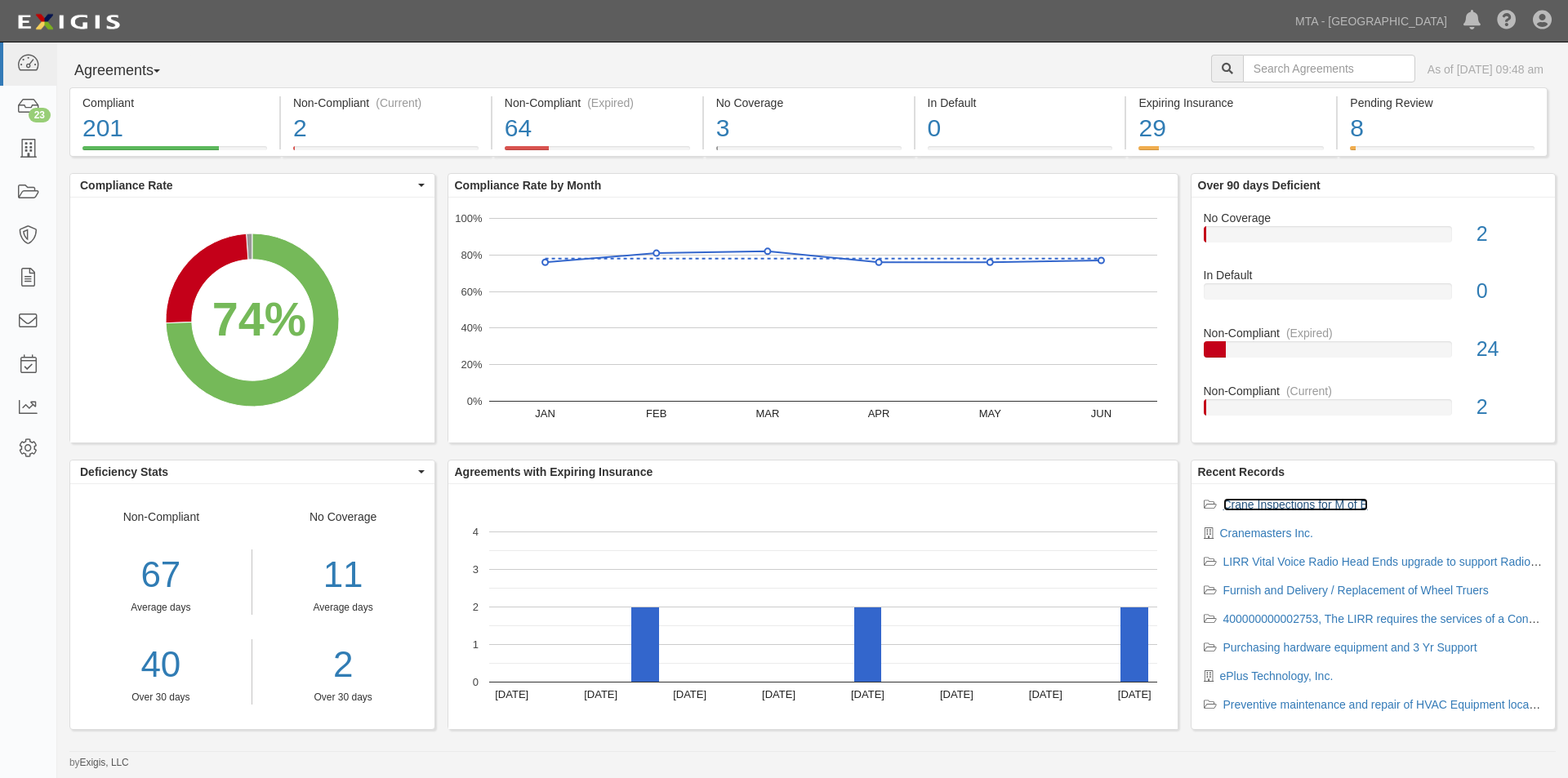 click on "Crane Inspections for M of E" at bounding box center (1295, 505) 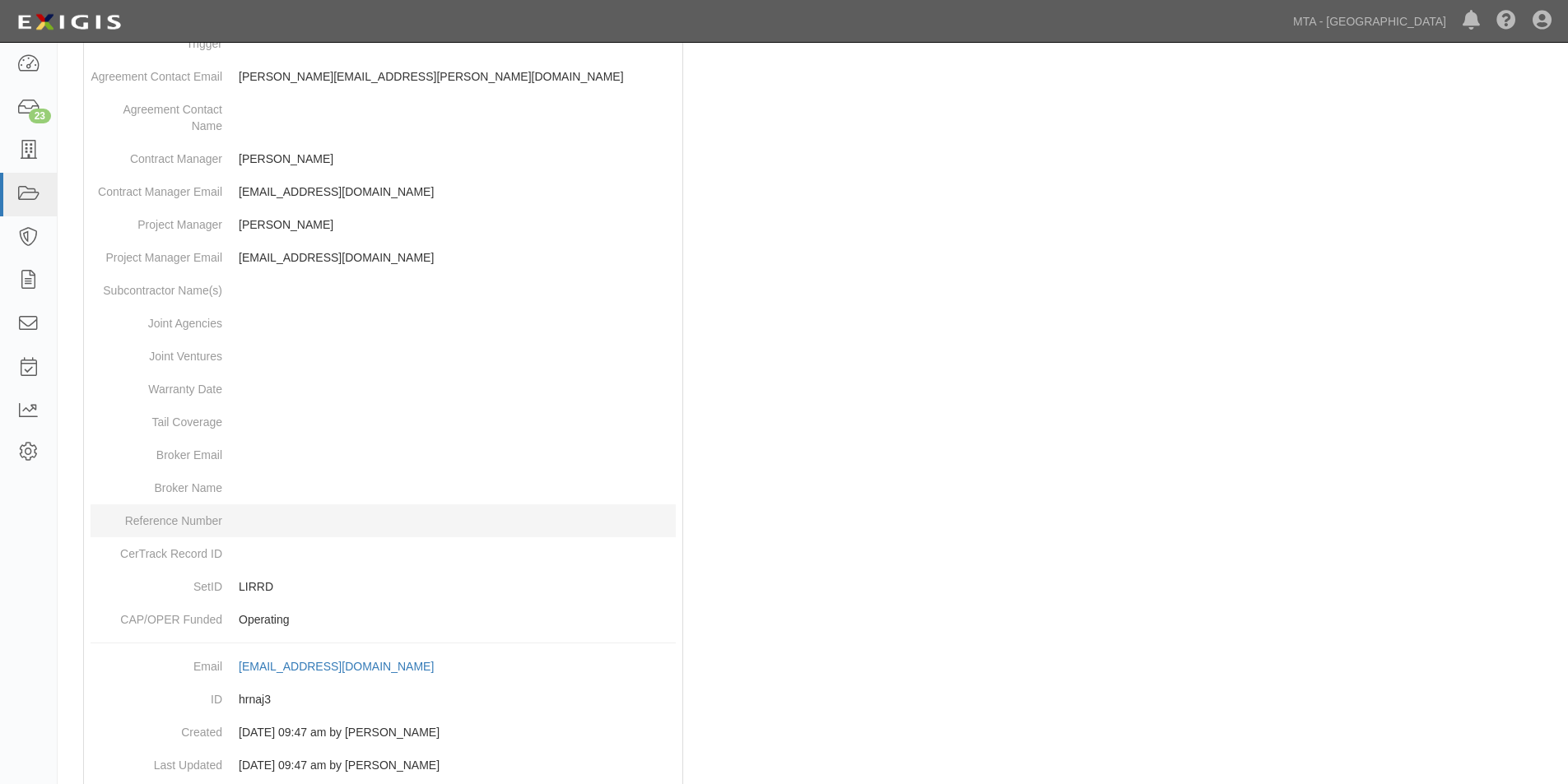 scroll, scrollTop: 777, scrollLeft: 0, axis: vertical 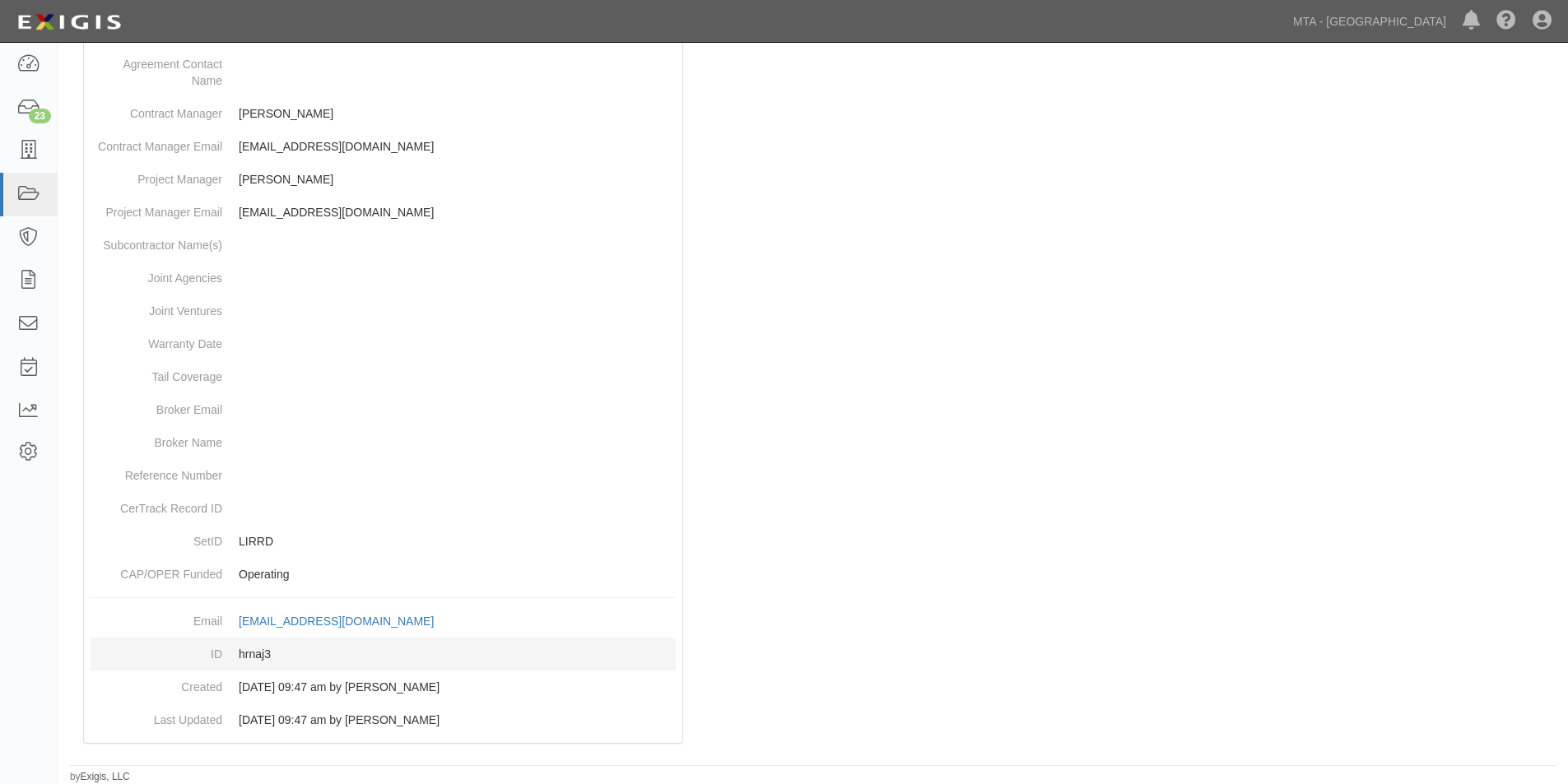 click on "hrnaj3" at bounding box center (383, 654) 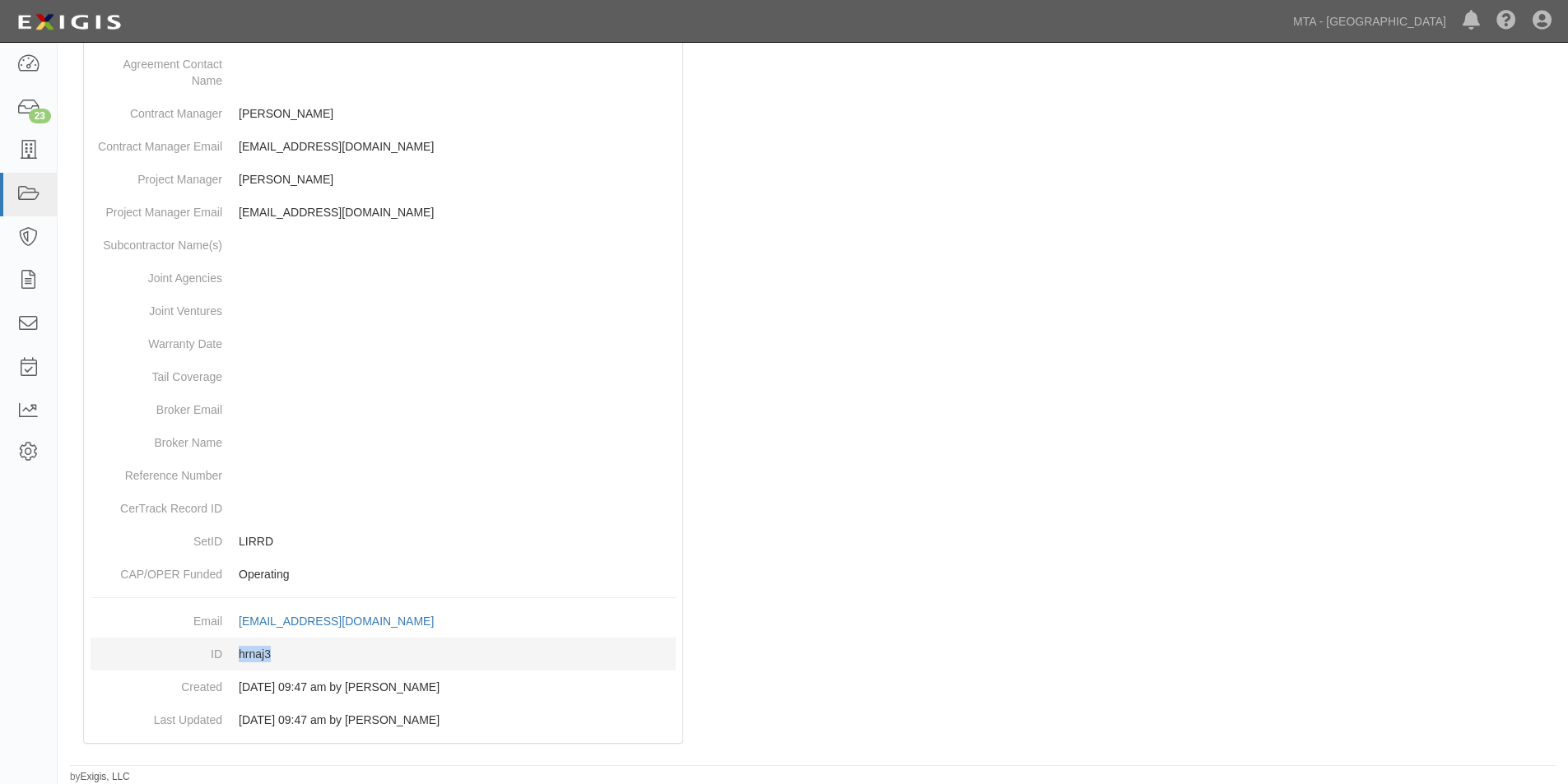 click on "hrnaj3" at bounding box center (383, 654) 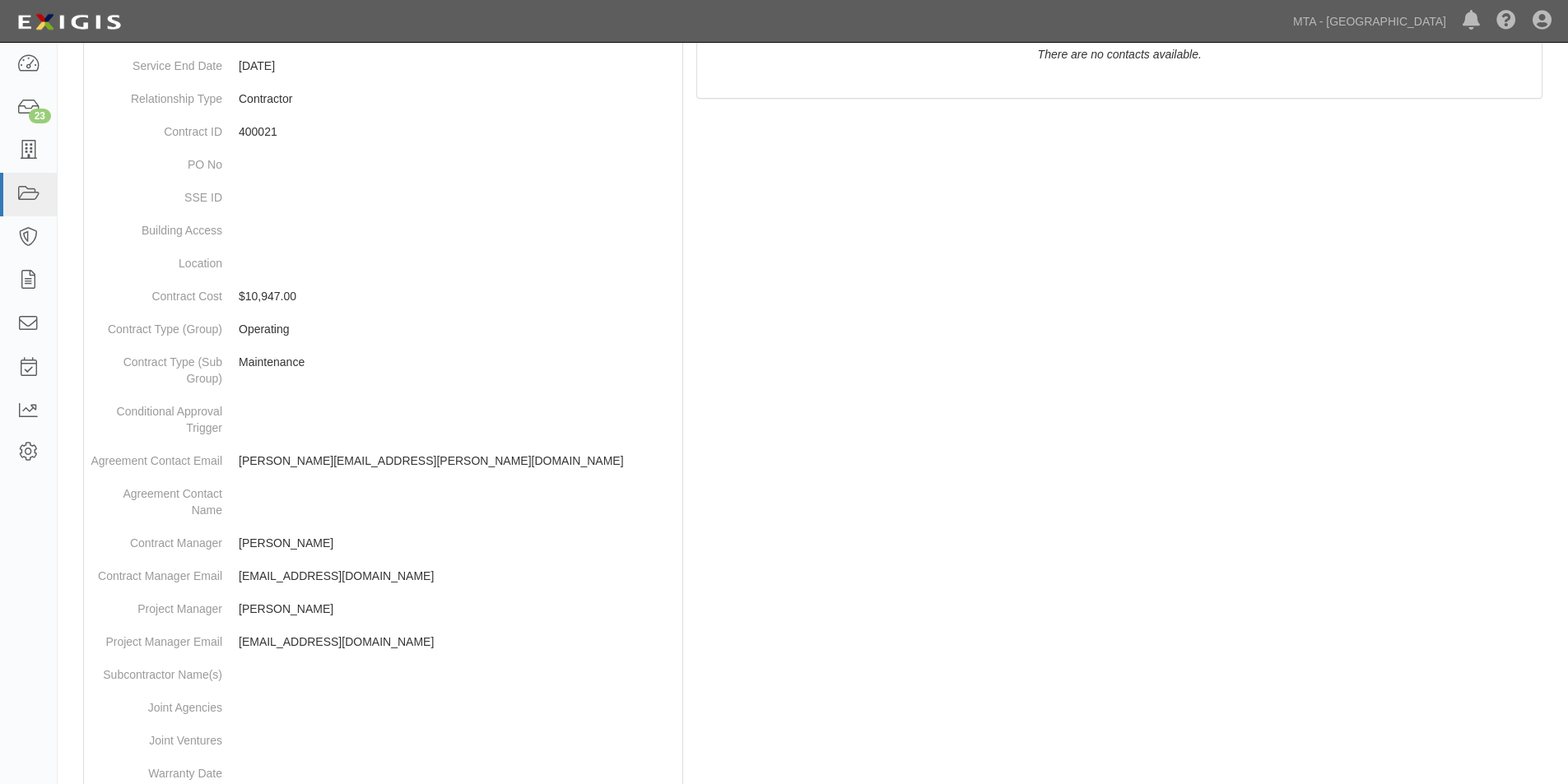 scroll, scrollTop: 0, scrollLeft: 0, axis: both 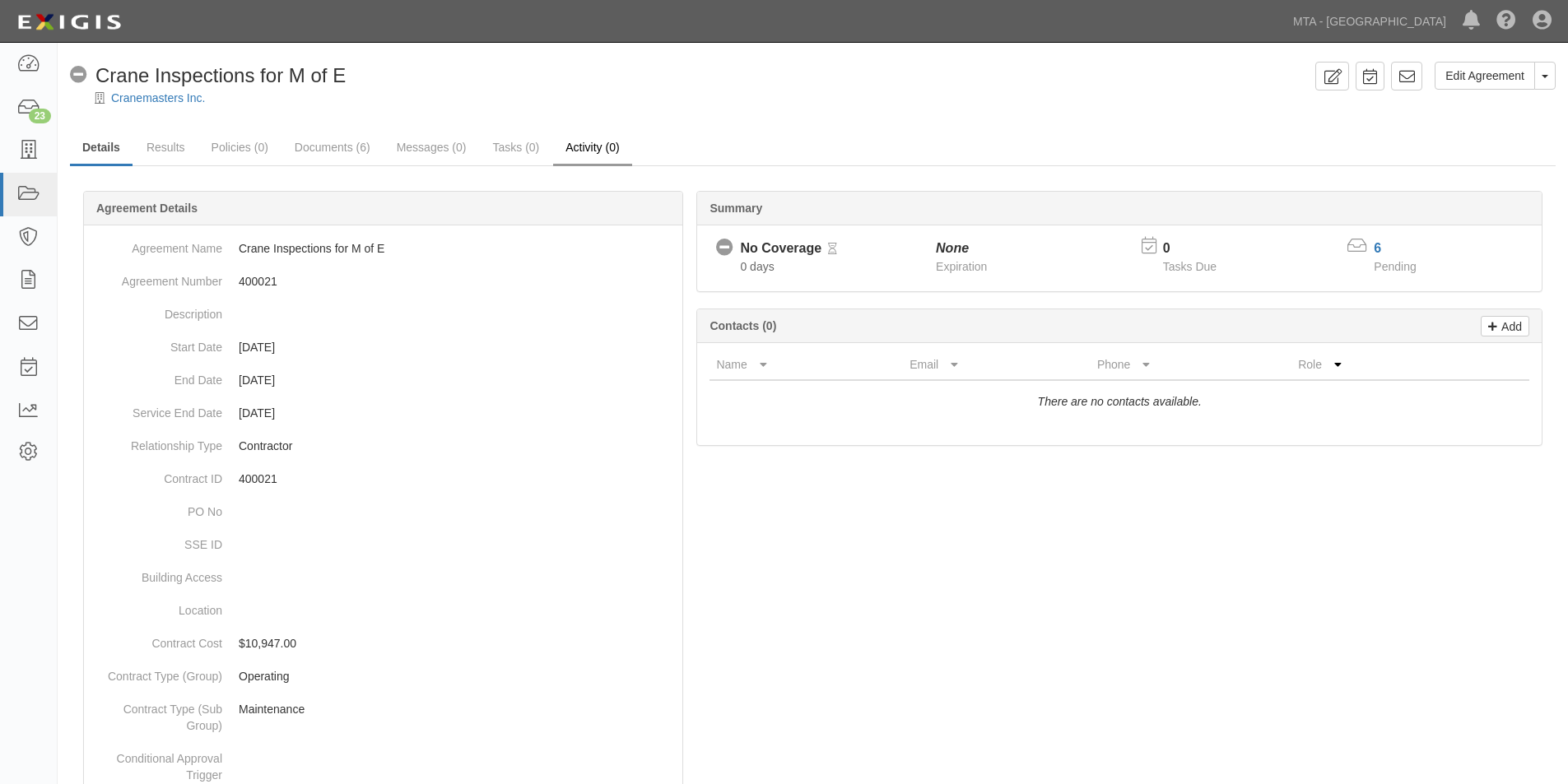 drag, startPoint x: 559, startPoint y: 462, endPoint x: 686, endPoint y: 123, distance: 362.0083 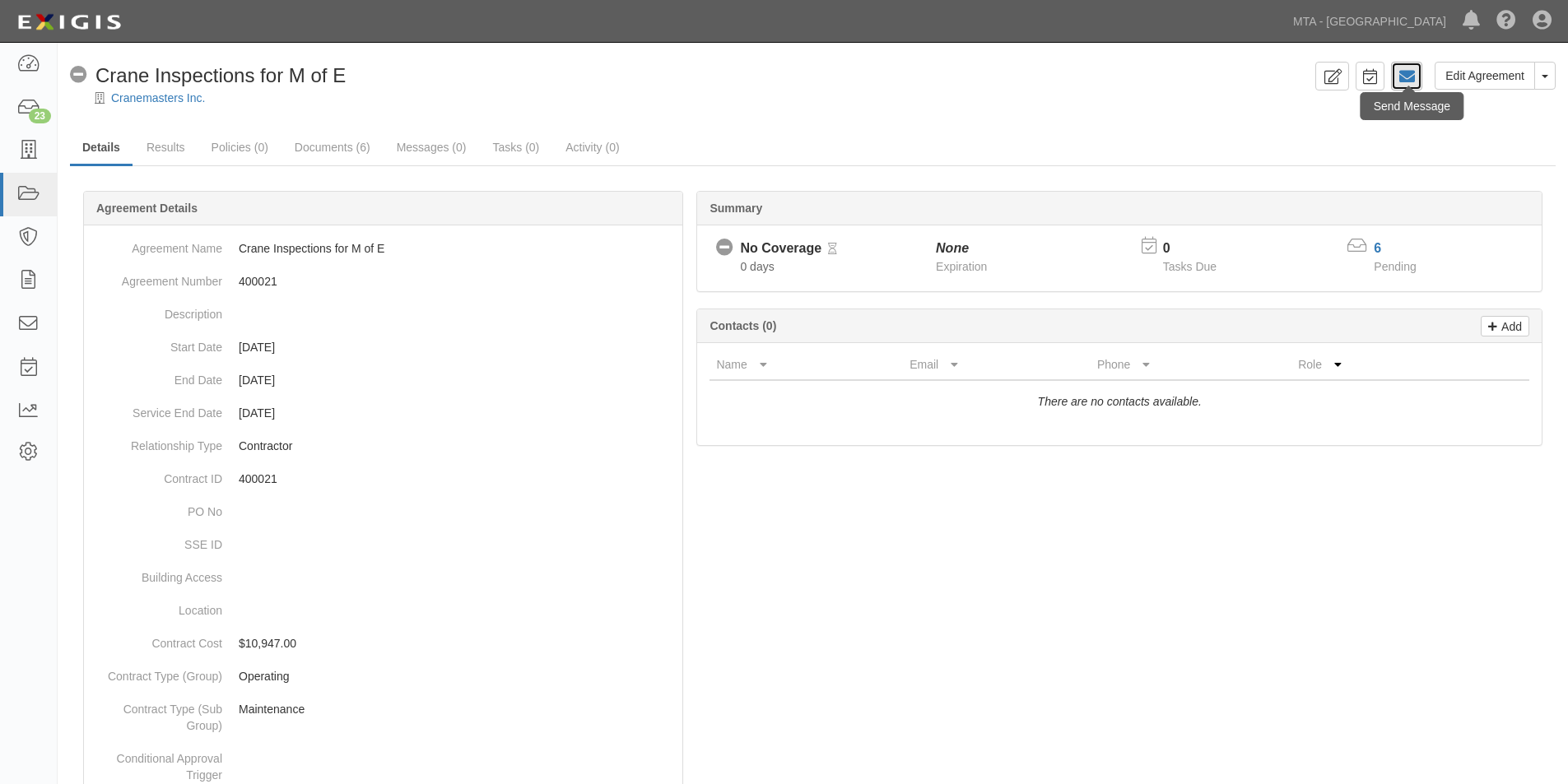 click at bounding box center [1407, 77] 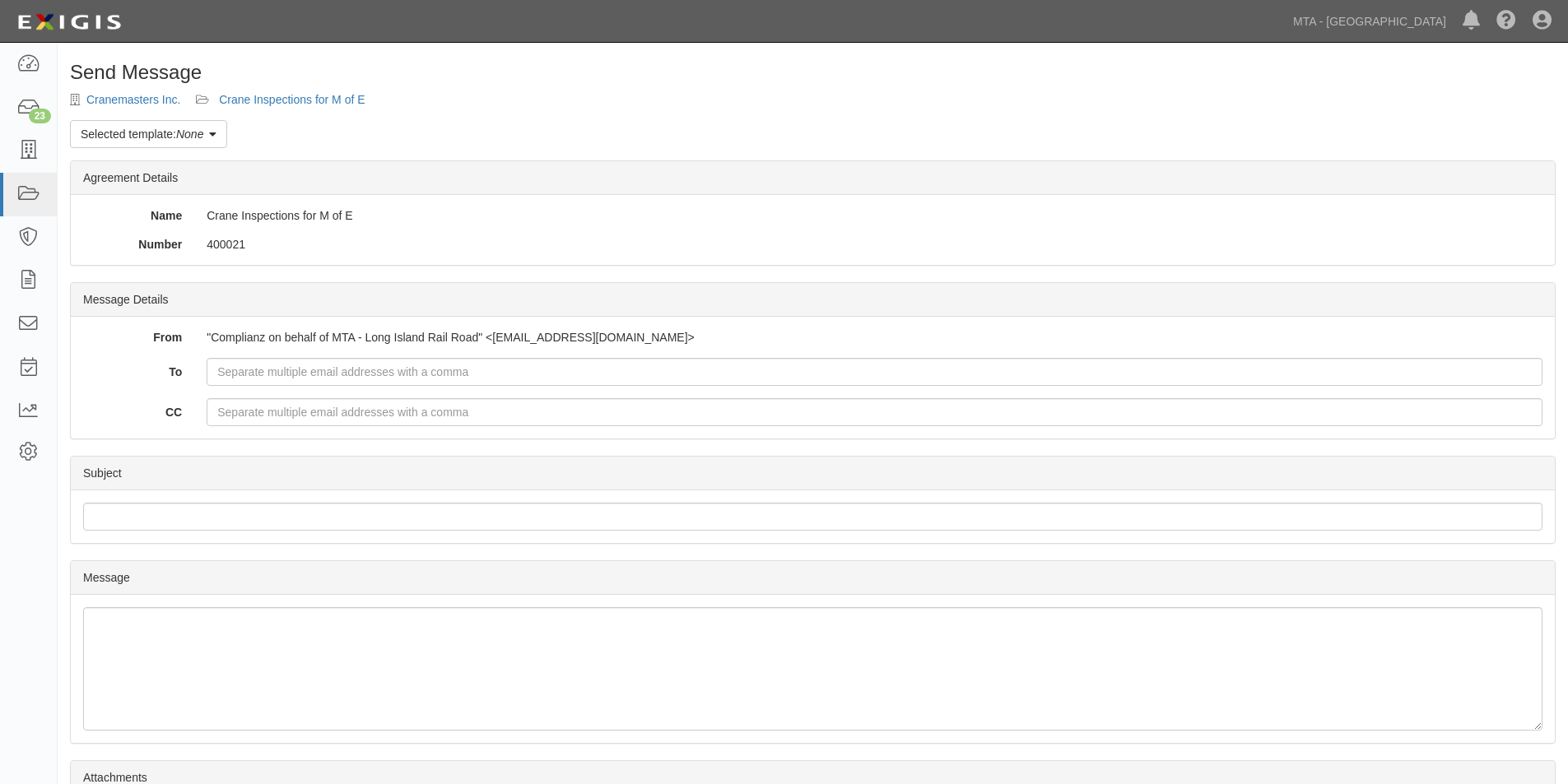 click on "Selected template:  None" at bounding box center (148, 134) 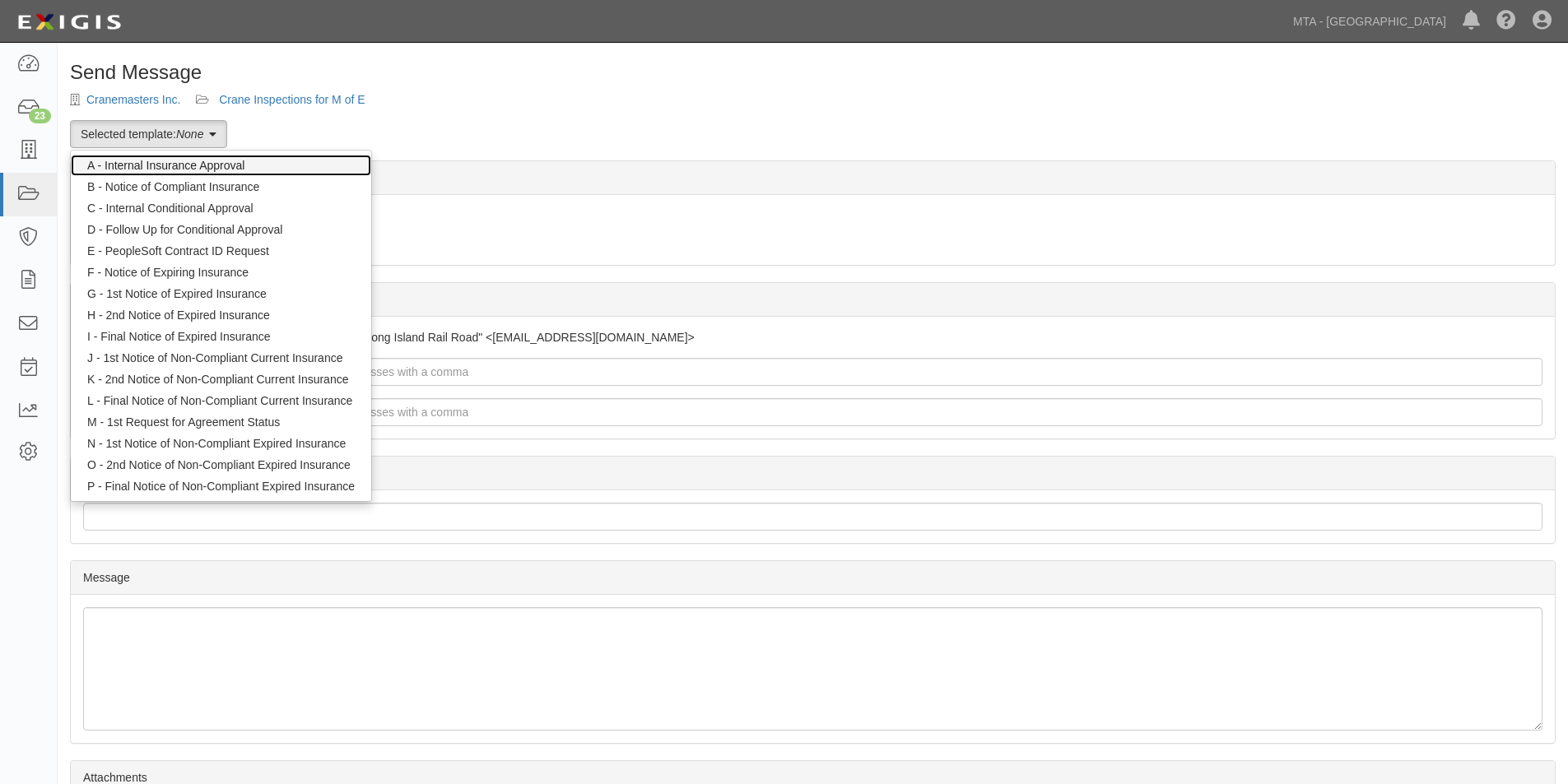 click on "A - Internal Insurance Approval" at bounding box center (221, 165) 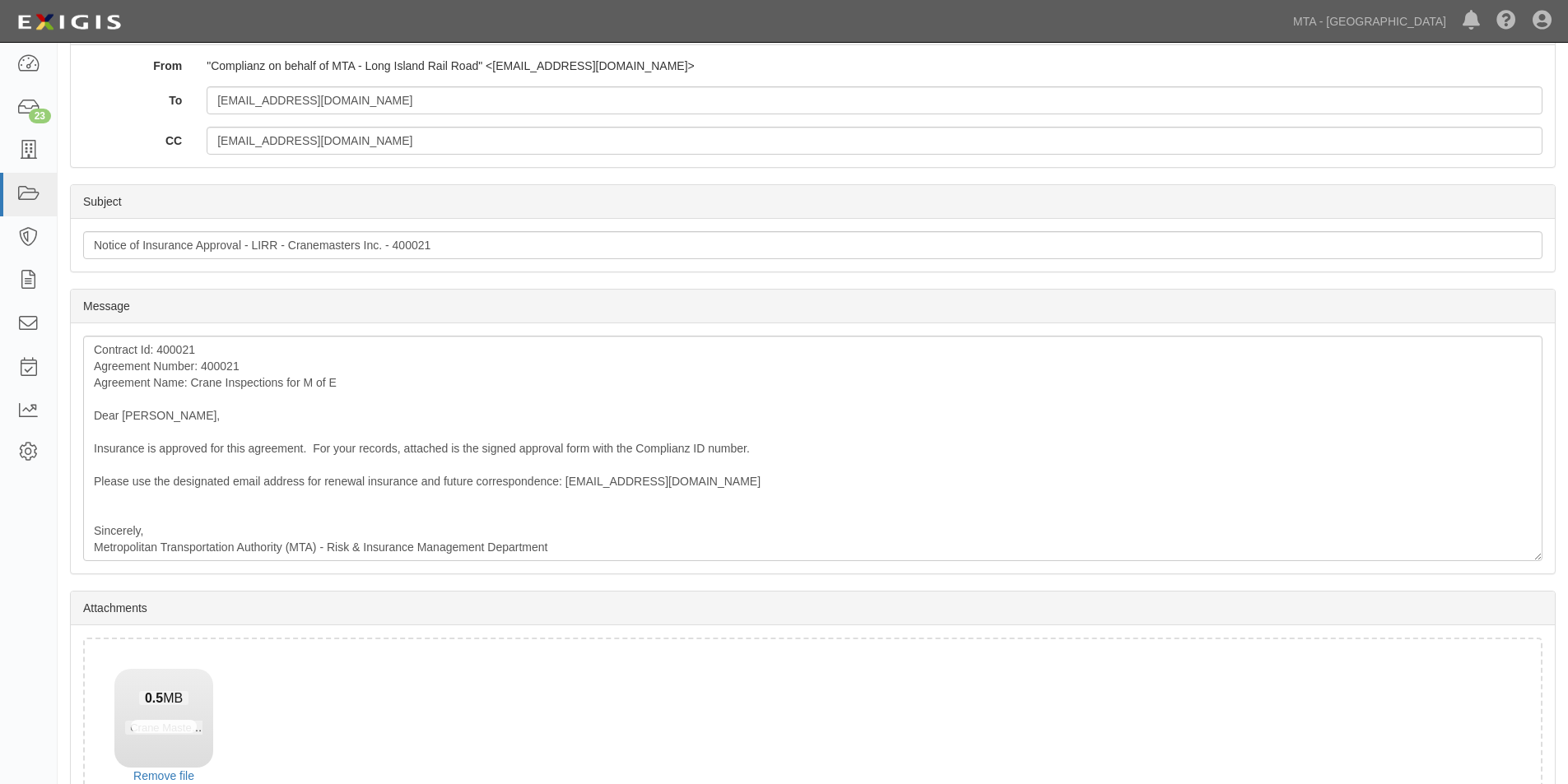 scroll, scrollTop: 384, scrollLeft: 0, axis: vertical 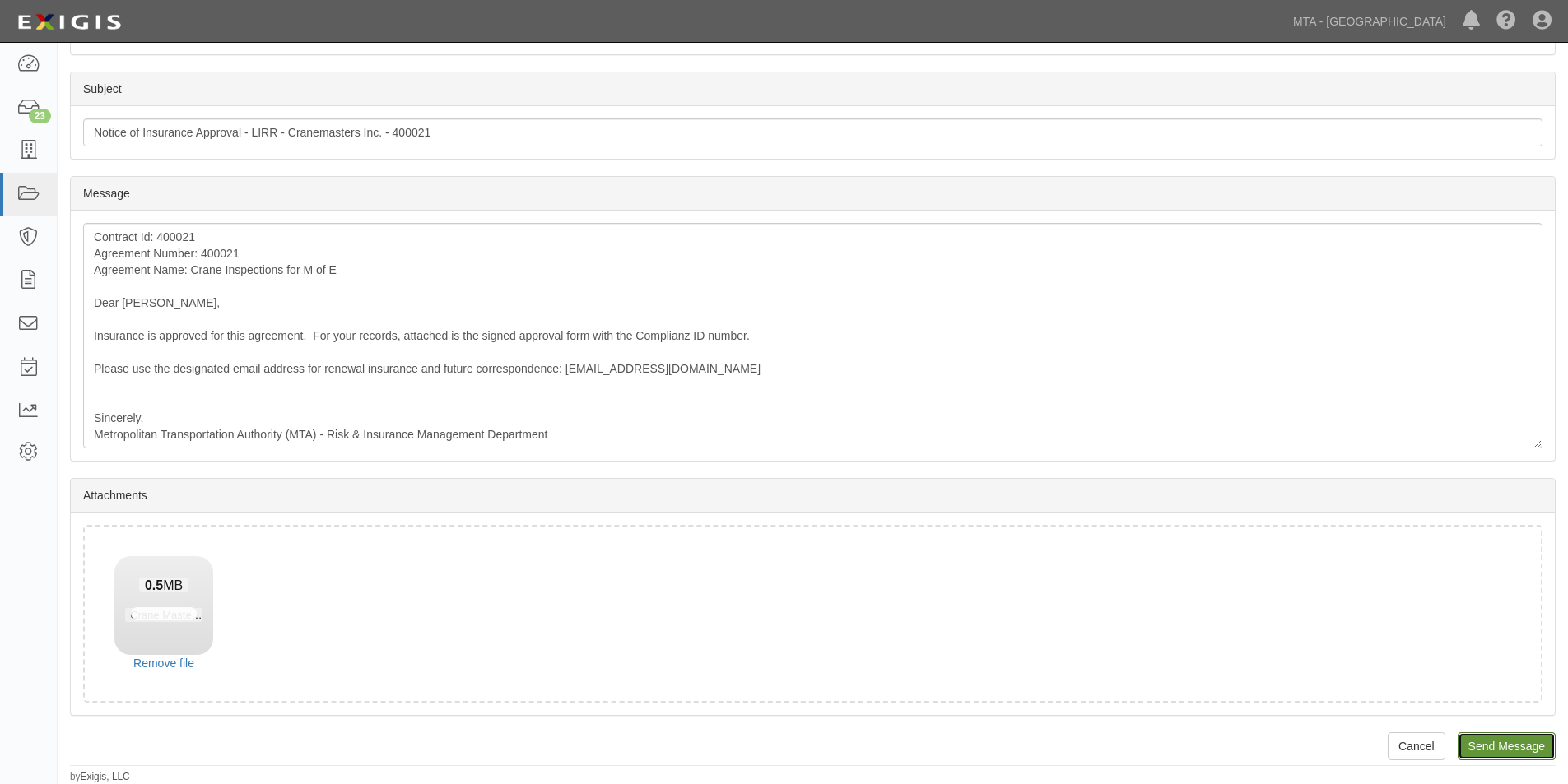 click on "Send Message" at bounding box center [1506, 746] 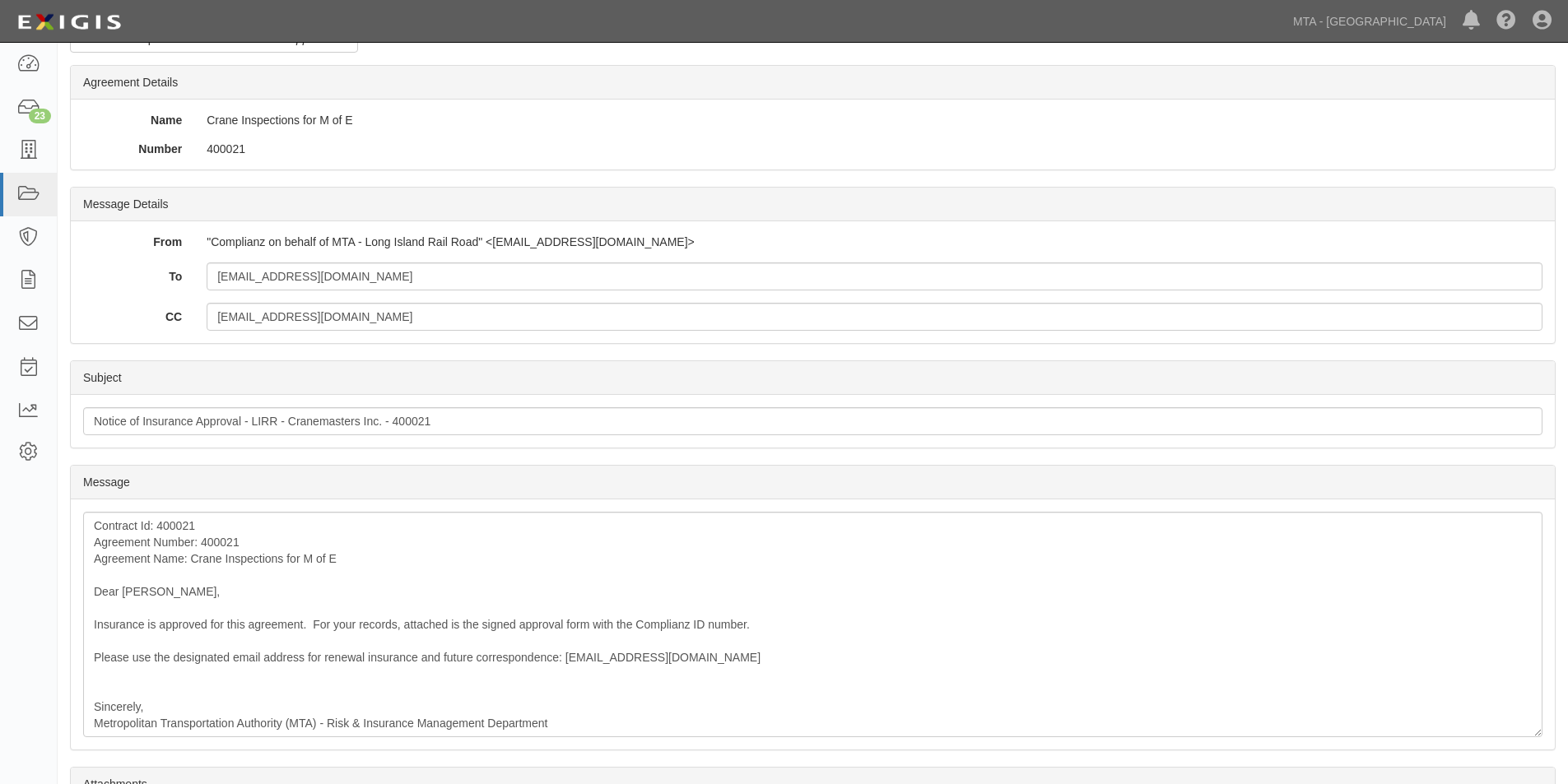scroll, scrollTop: 55, scrollLeft: 0, axis: vertical 